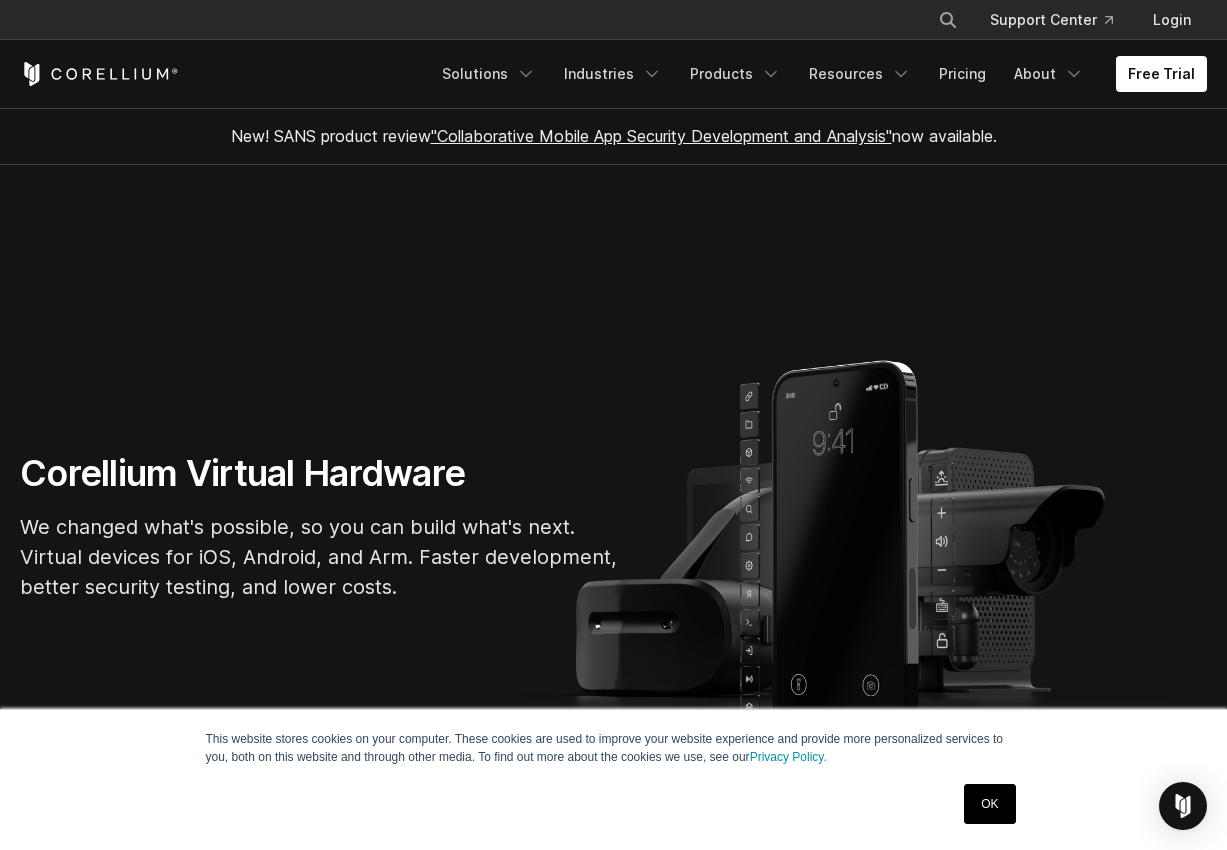 scroll, scrollTop: 0, scrollLeft: 0, axis: both 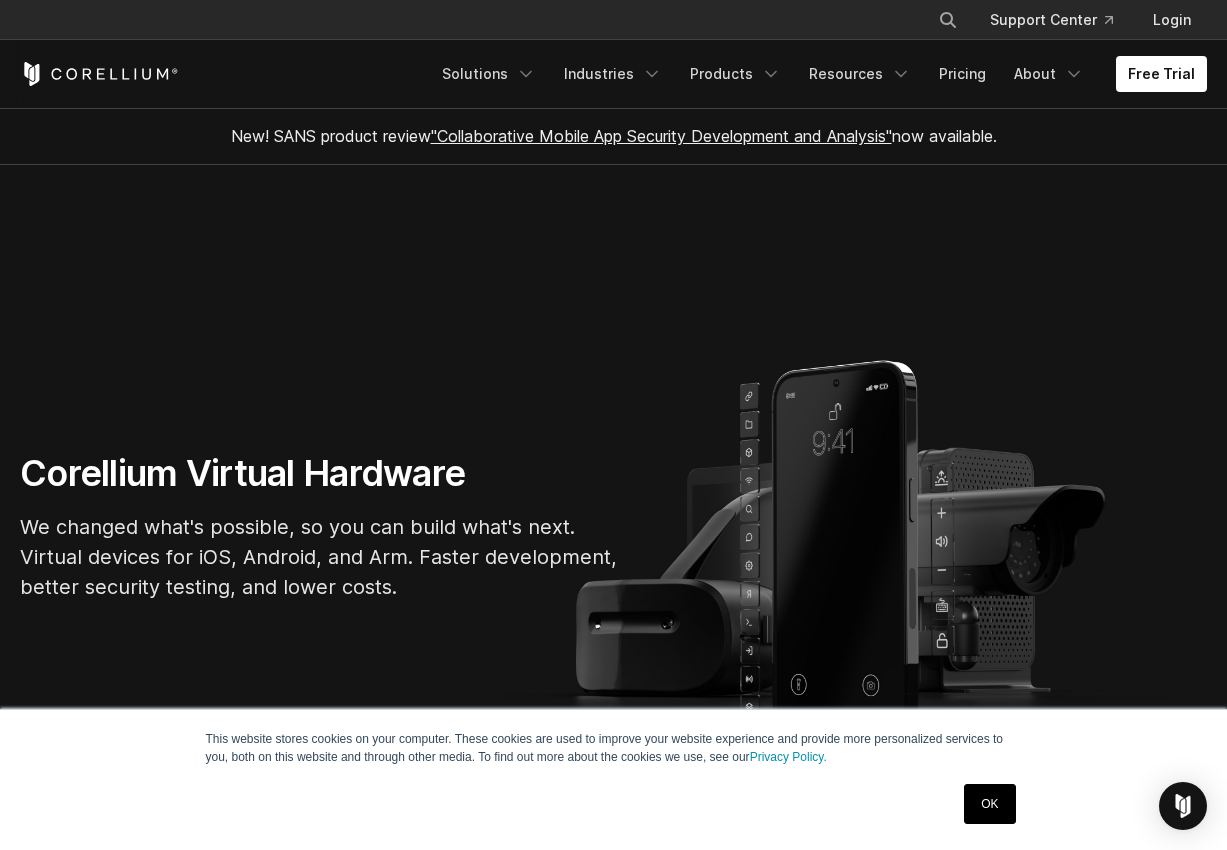 click on "OK" at bounding box center [989, 804] 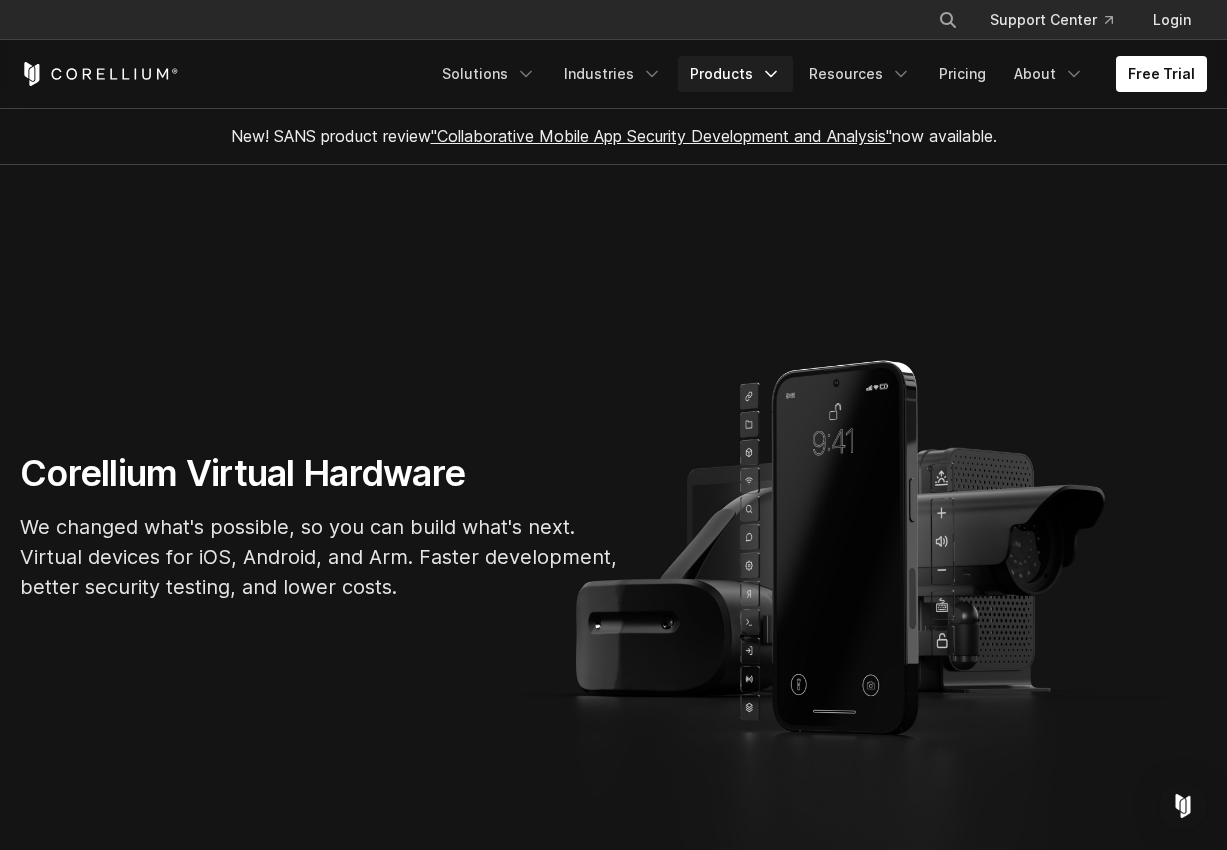 click on "Products" at bounding box center (735, 74) 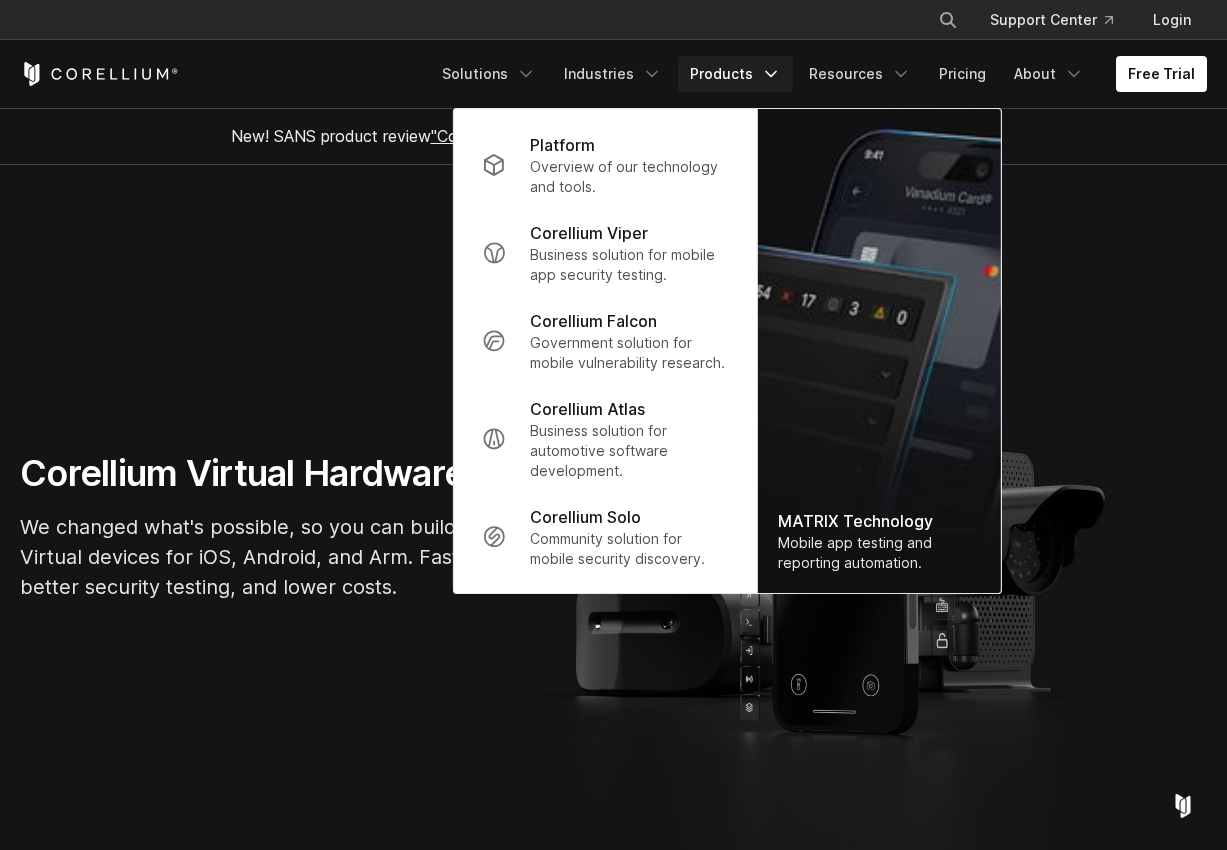 click on "Corellium Virtual Hardware
We changed what's possible, so you can build what's next. Virtual devices for iOS, Android, and Arm. Faster development, better security testing, and lower costs." at bounding box center (613, 535) 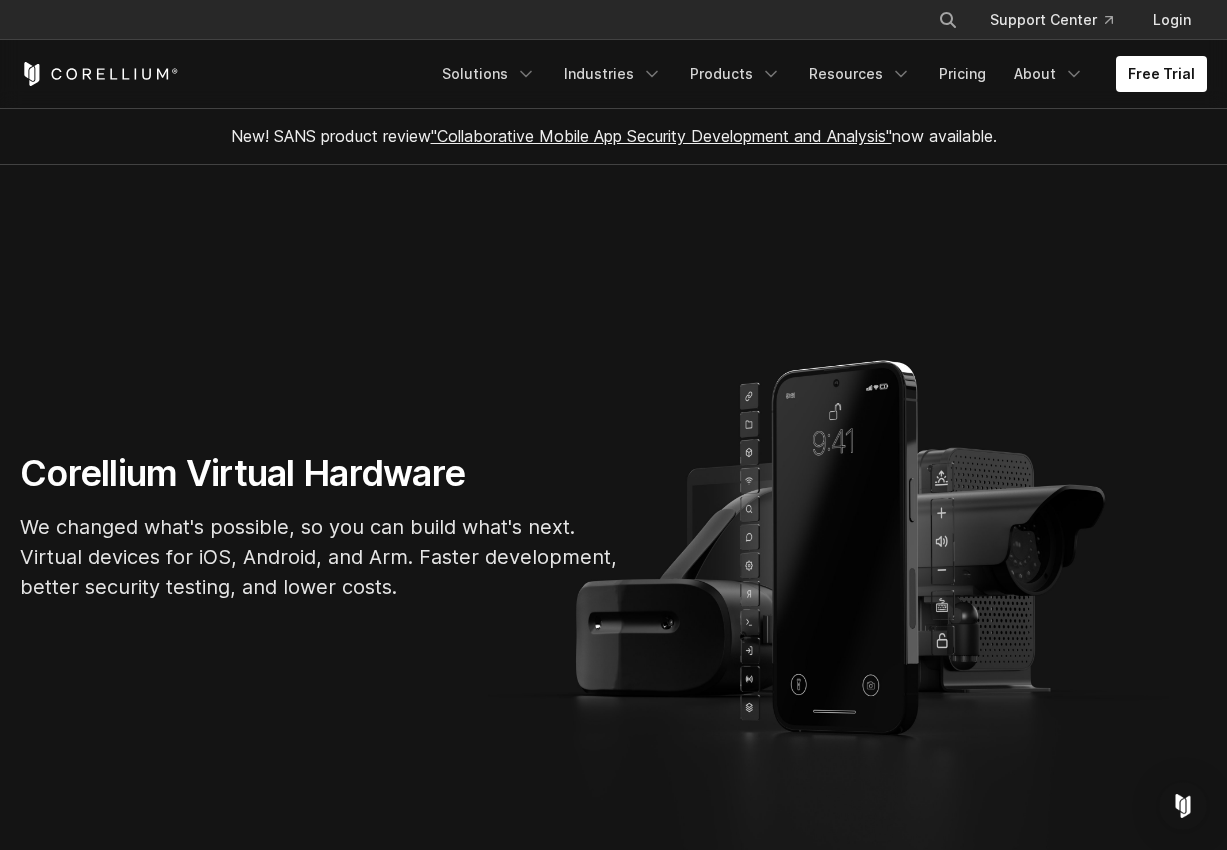 click on ""Collaborative Mobile App Security Development and Analysis"" at bounding box center [661, 136] 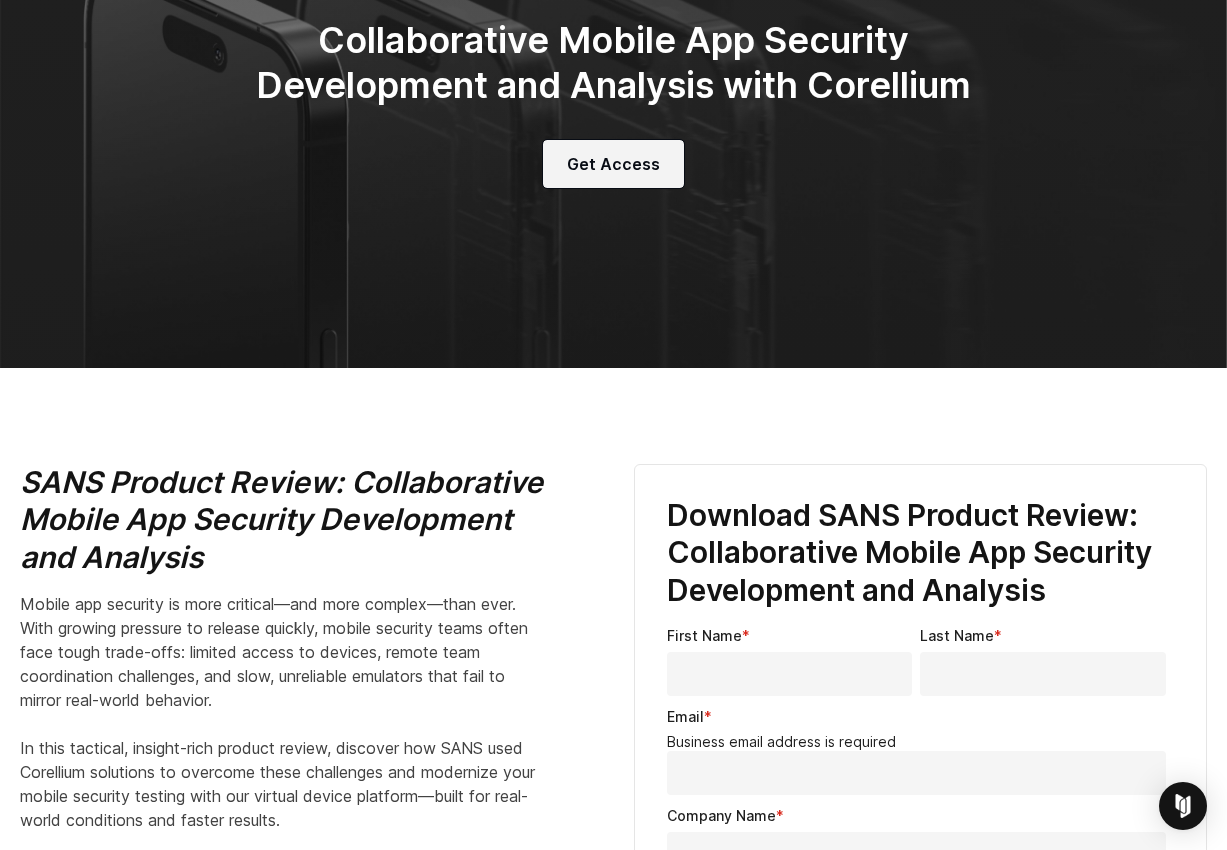scroll, scrollTop: 0, scrollLeft: 0, axis: both 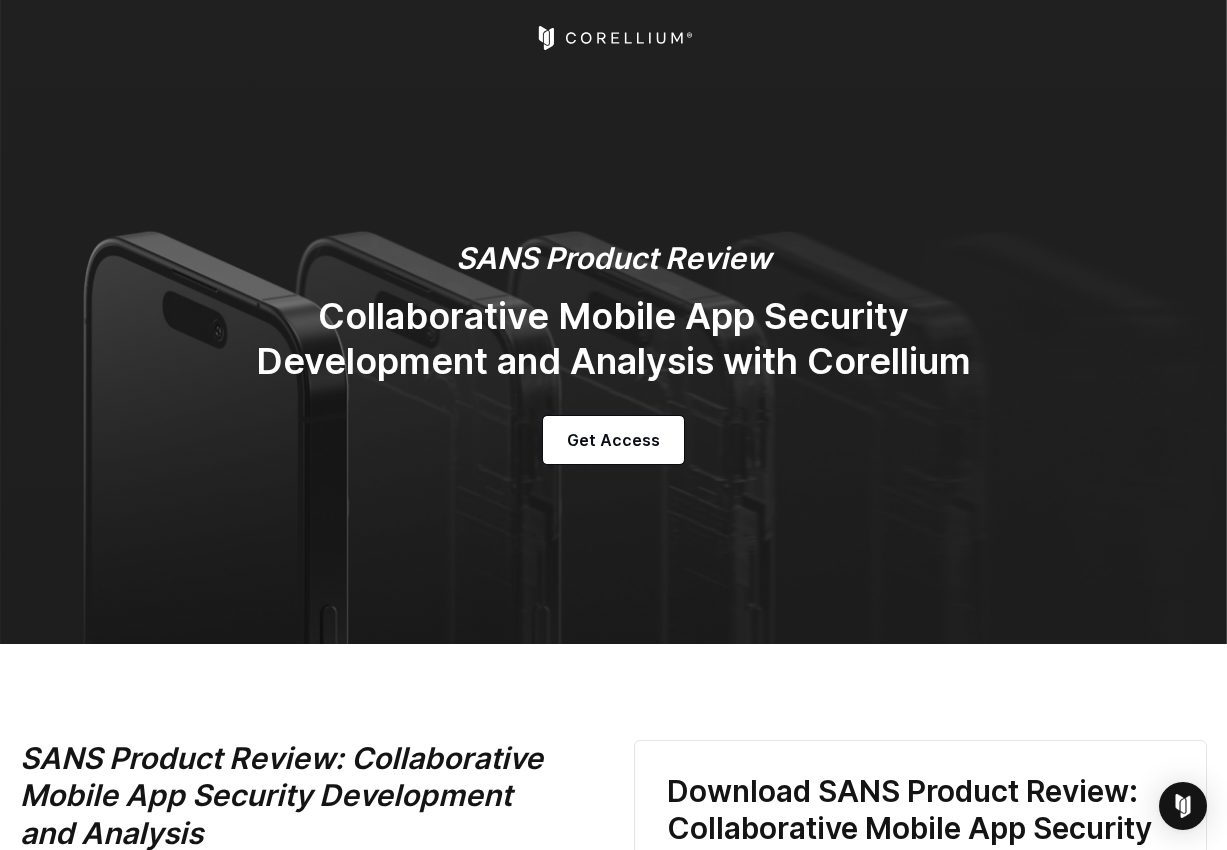 click 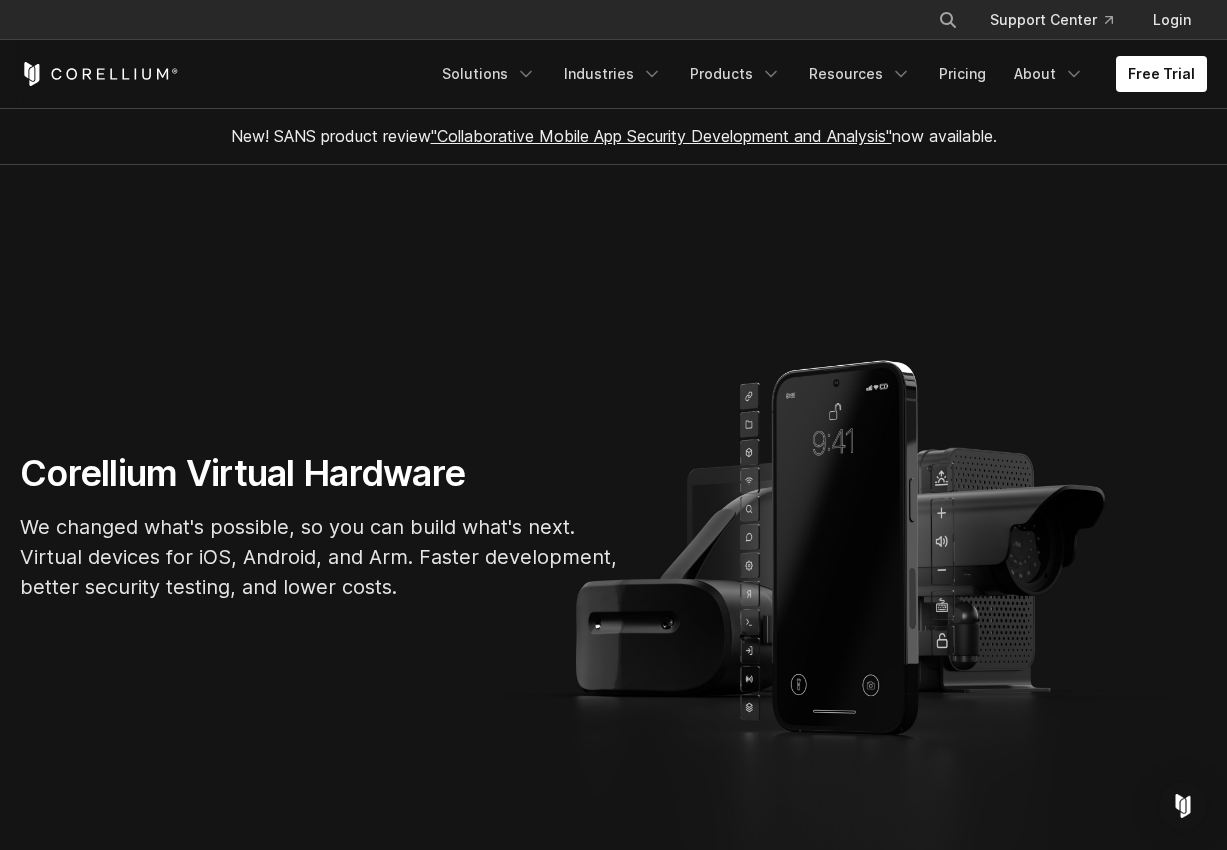 scroll, scrollTop: 0, scrollLeft: 0, axis: both 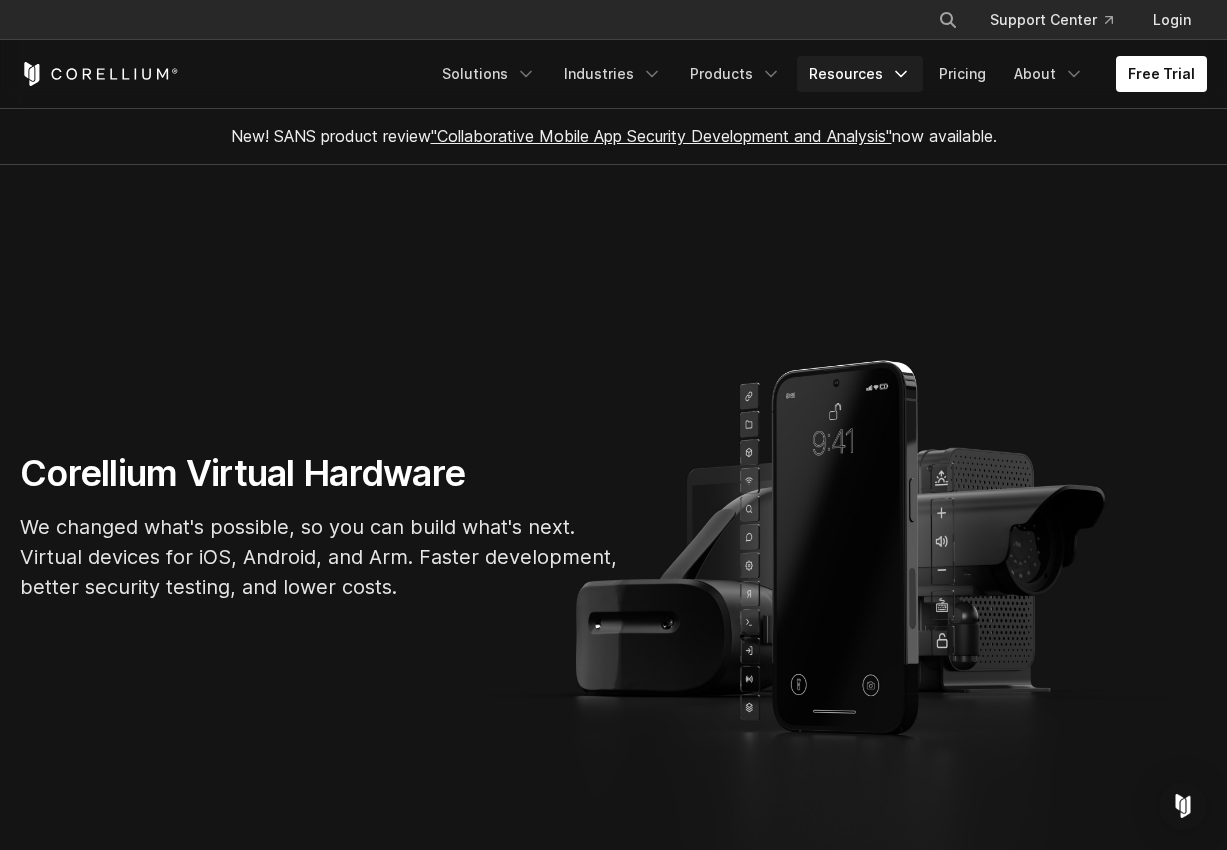click on "Resources" at bounding box center [860, 74] 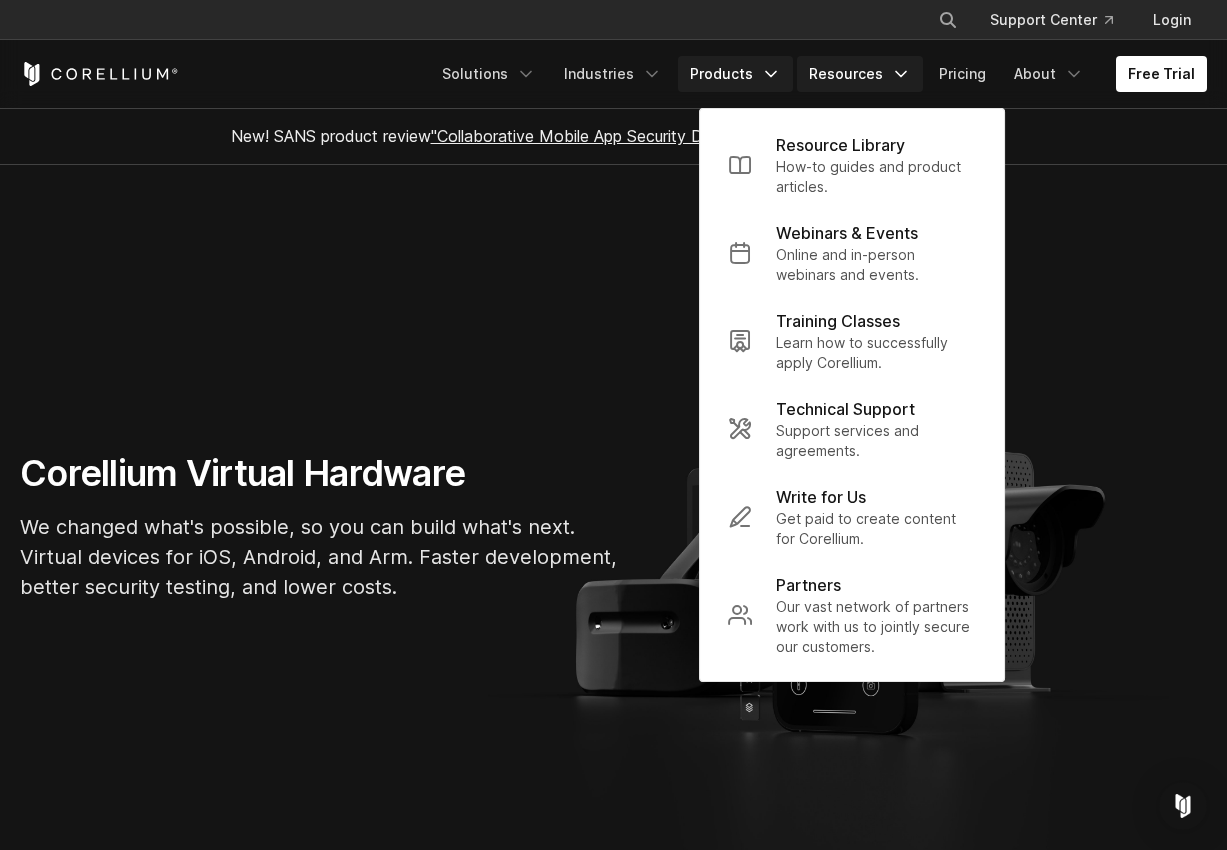 click on "Products" at bounding box center [735, 74] 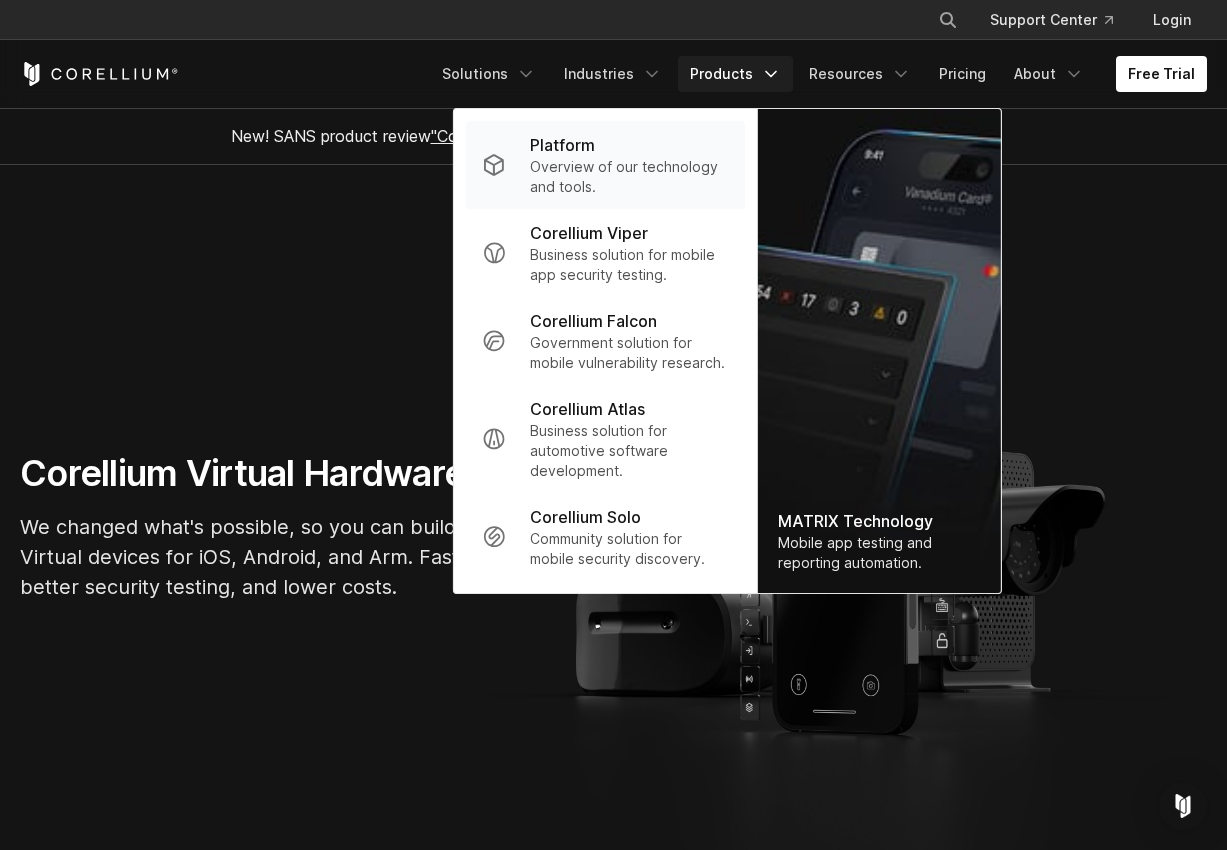 click on "Platform" at bounding box center (562, 145) 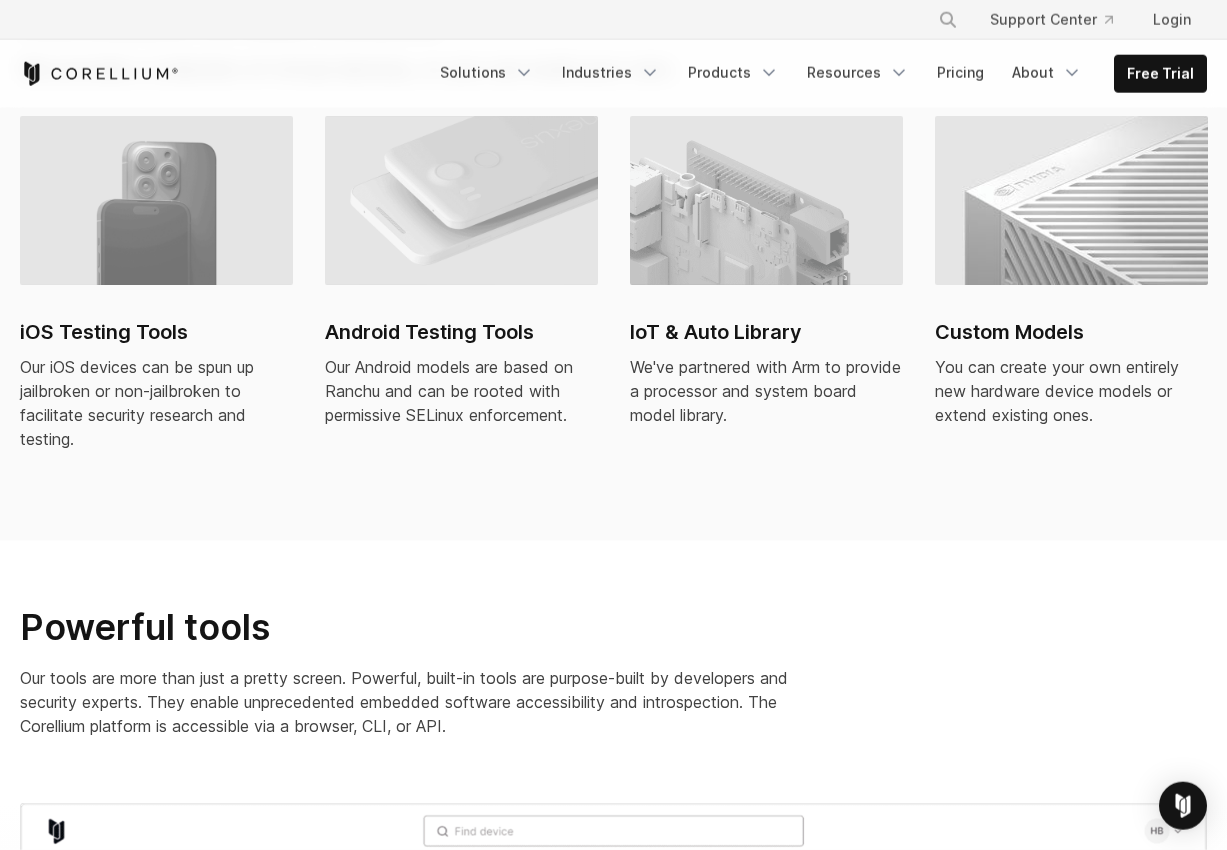 scroll, scrollTop: 1518, scrollLeft: 0, axis: vertical 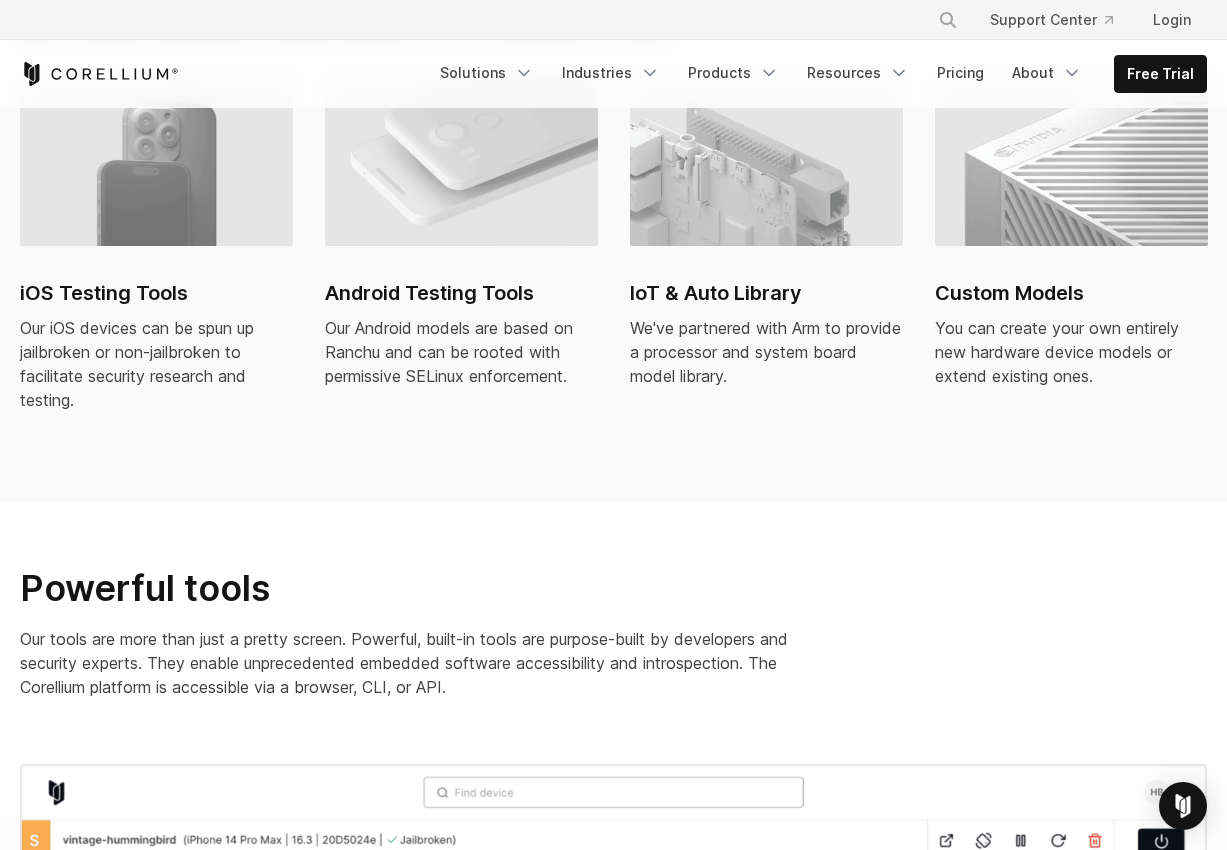 click at bounding box center [156, 162] 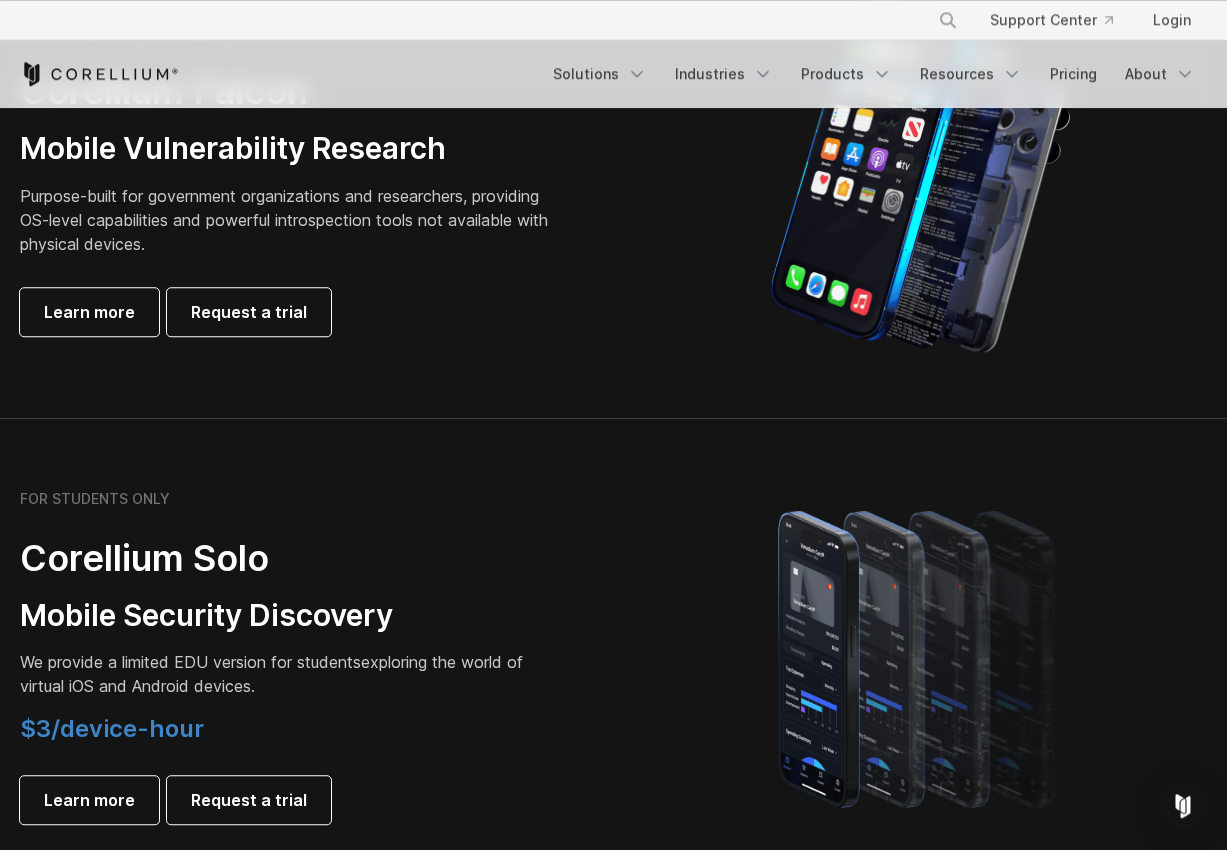 scroll, scrollTop: 1052, scrollLeft: 0, axis: vertical 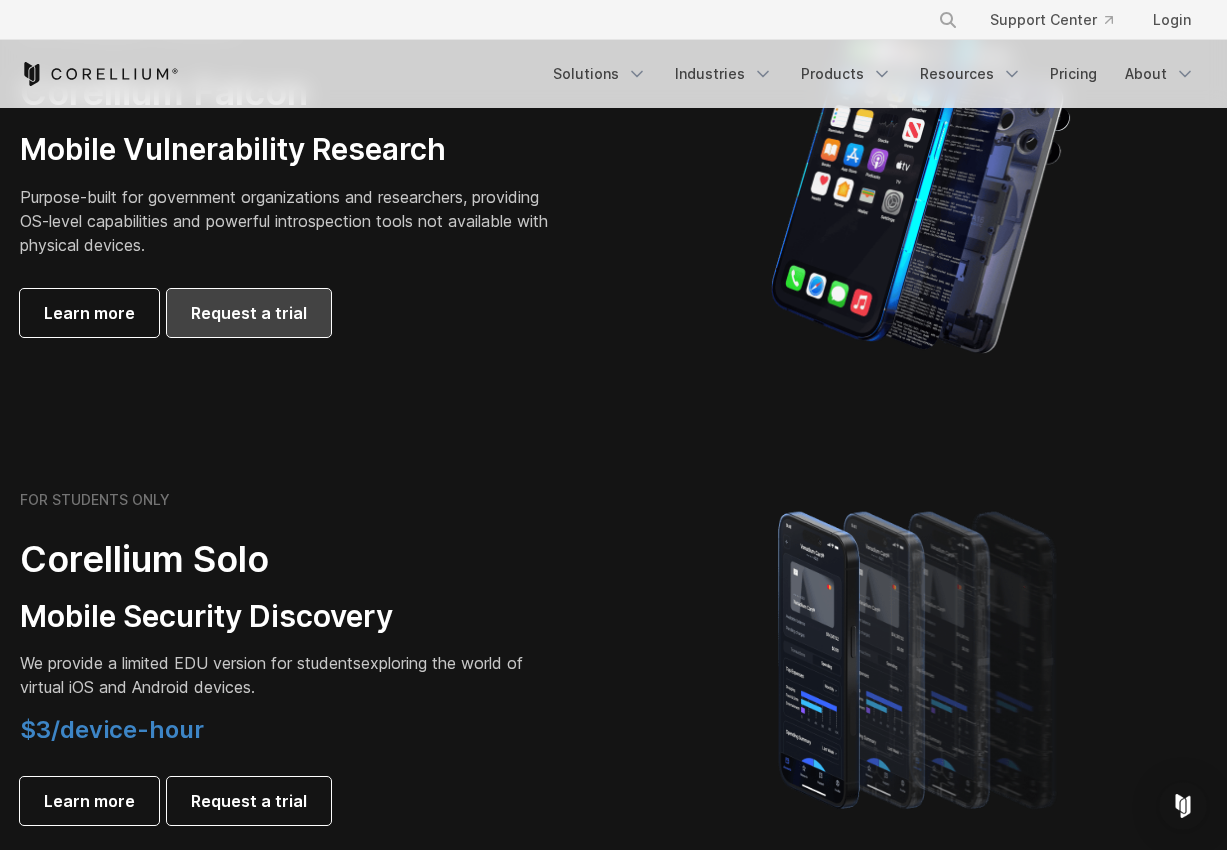 click on "Request a trial" at bounding box center [249, 313] 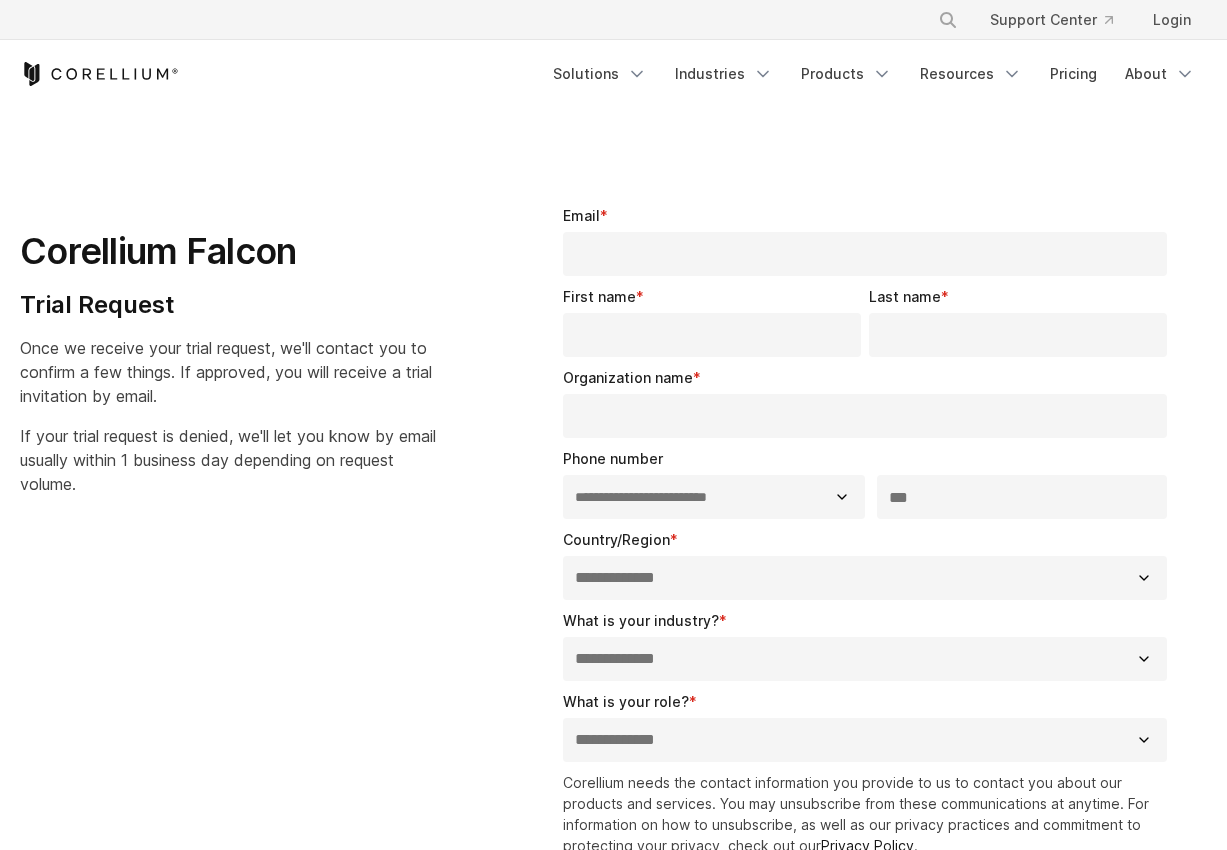 select on "**" 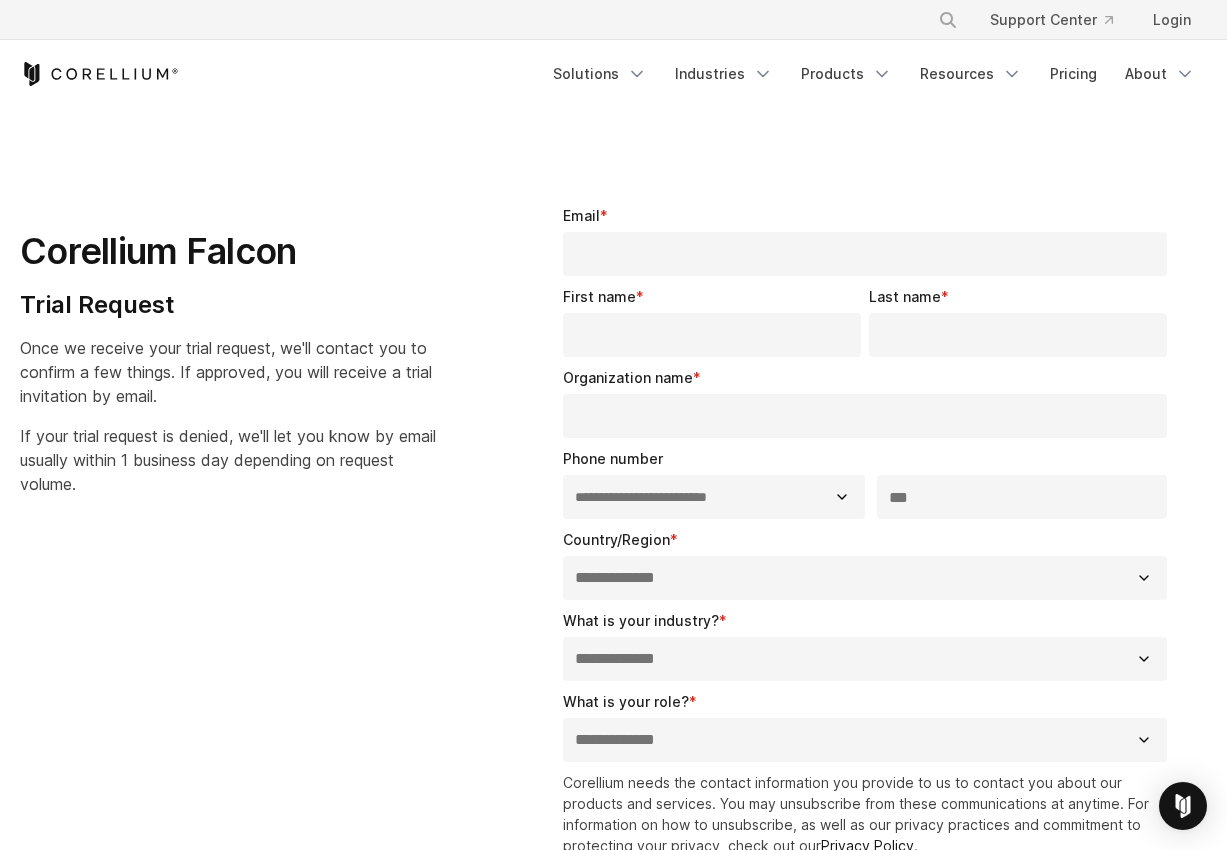 click on "Email *" at bounding box center [865, 254] 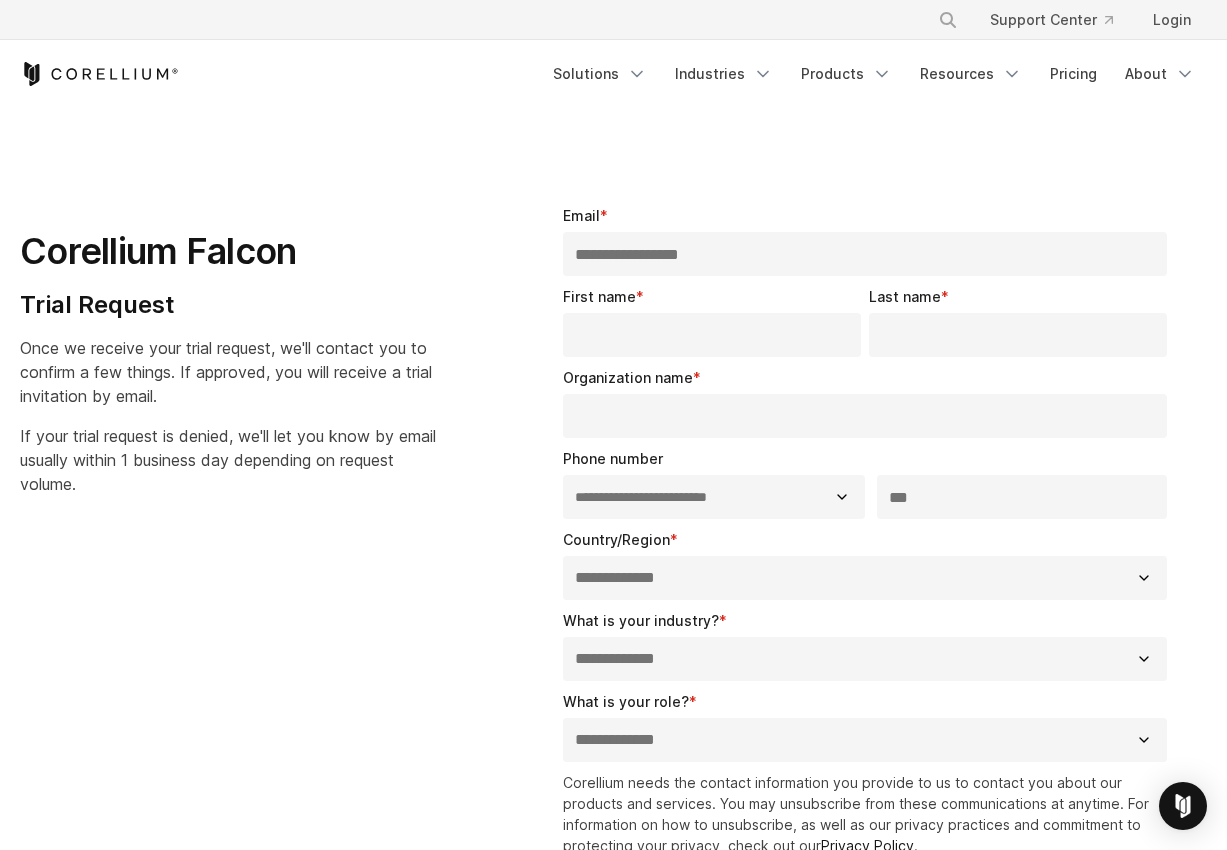 type on "**********" 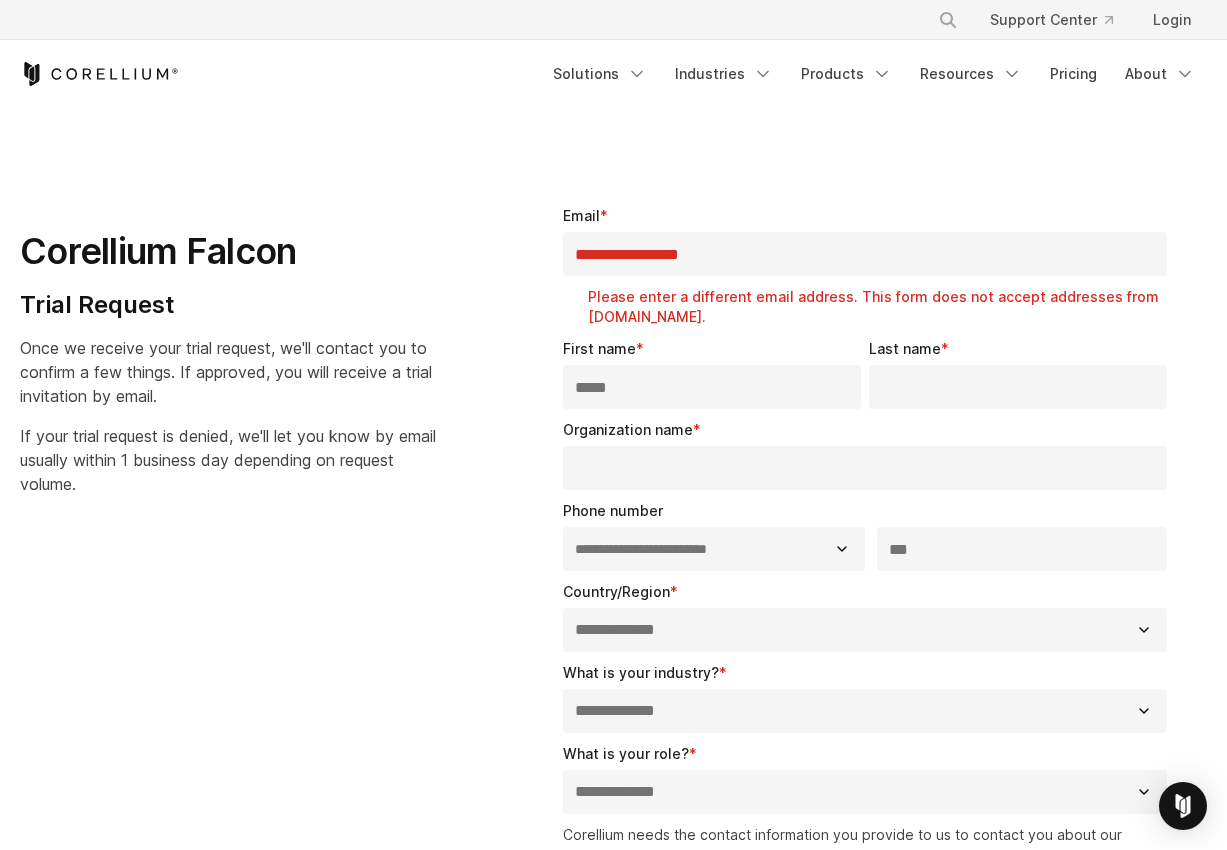 type on "*****" 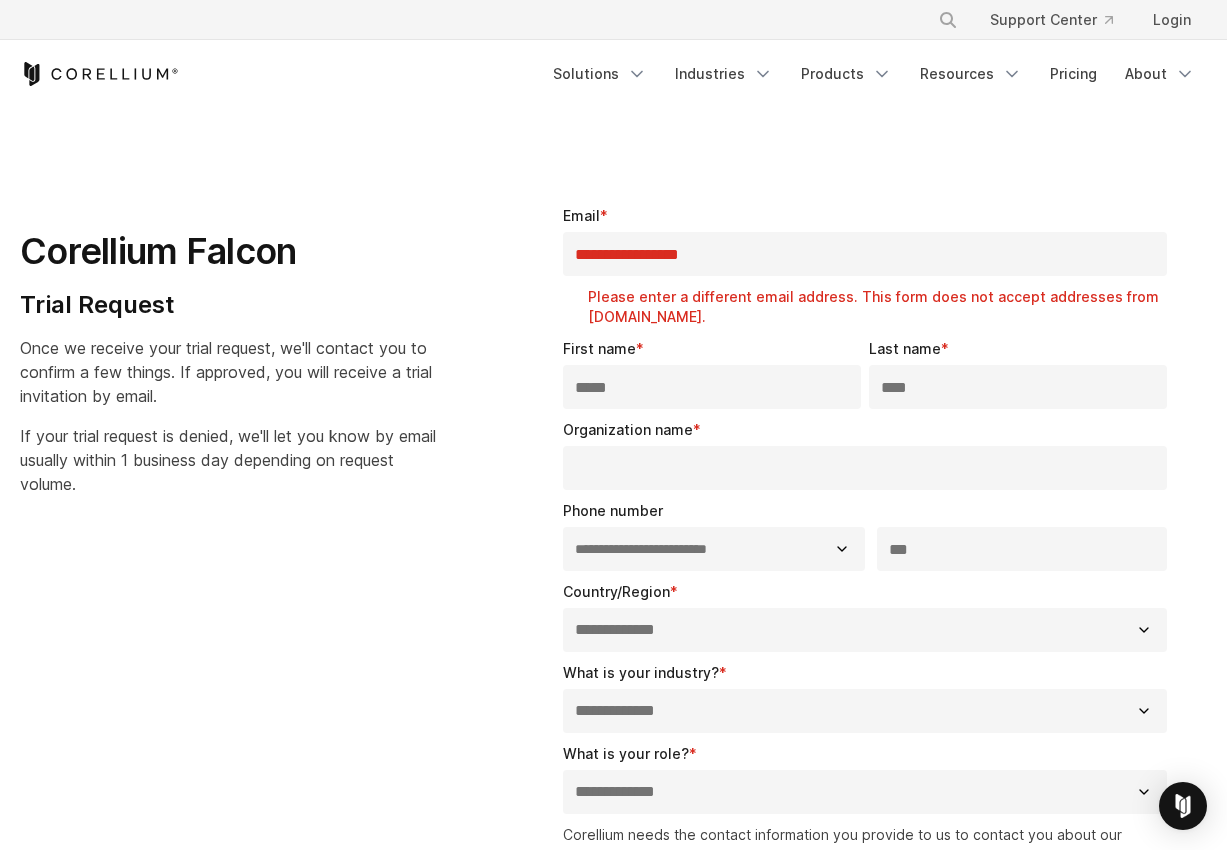 type on "****" 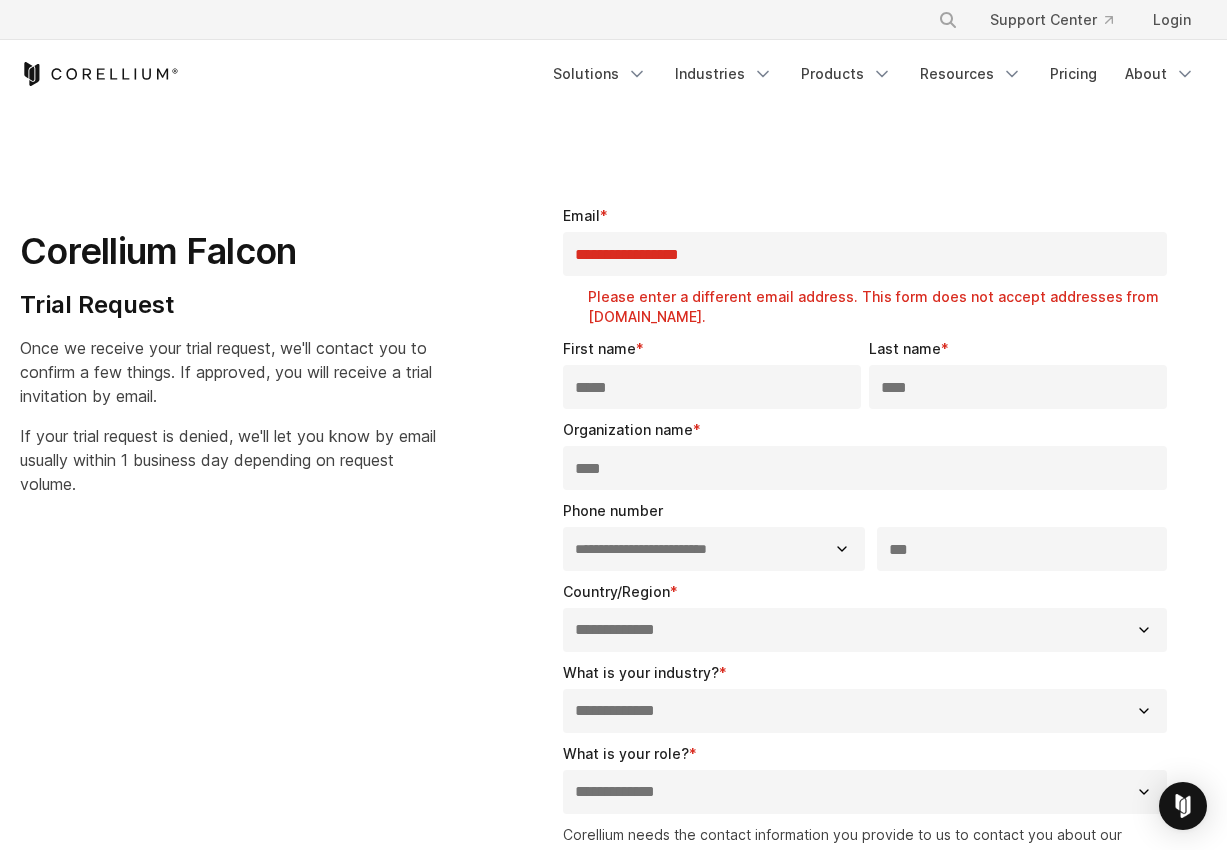 type on "****" 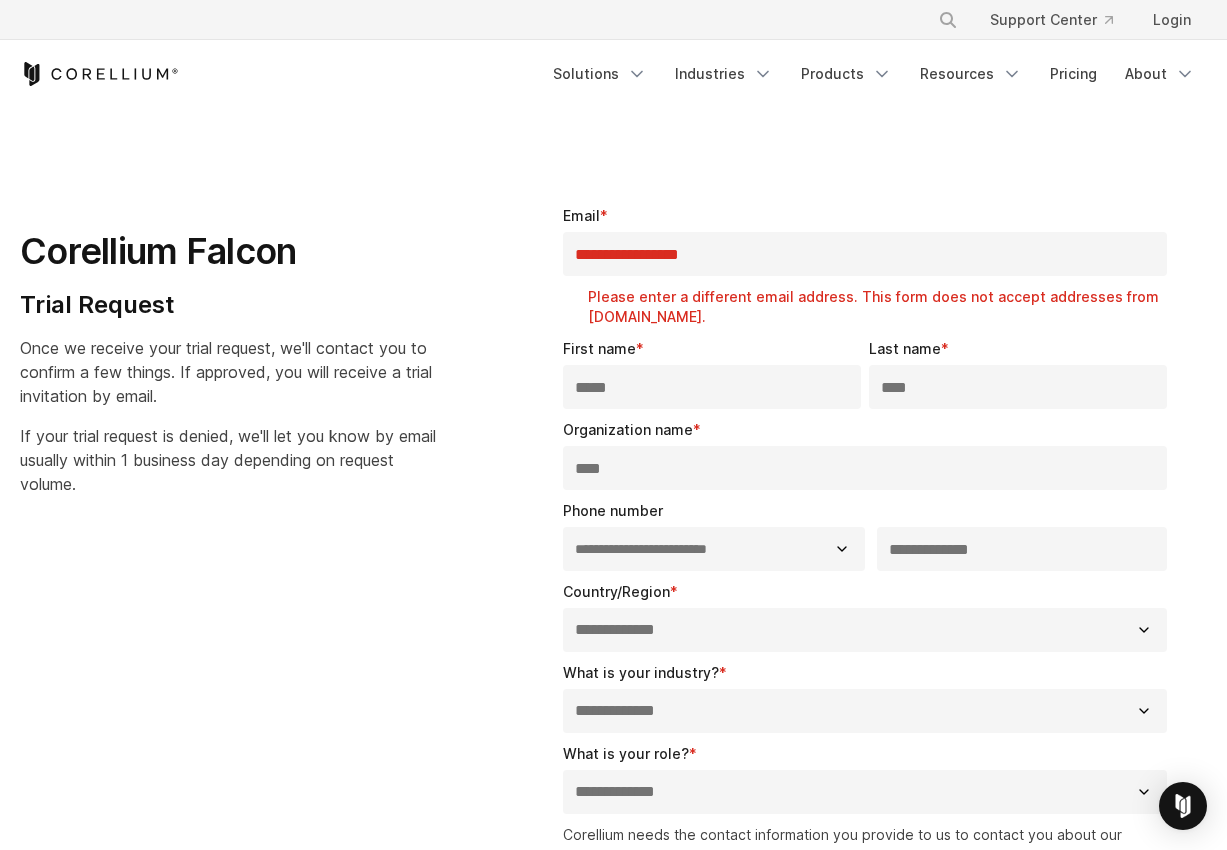 type on "**********" 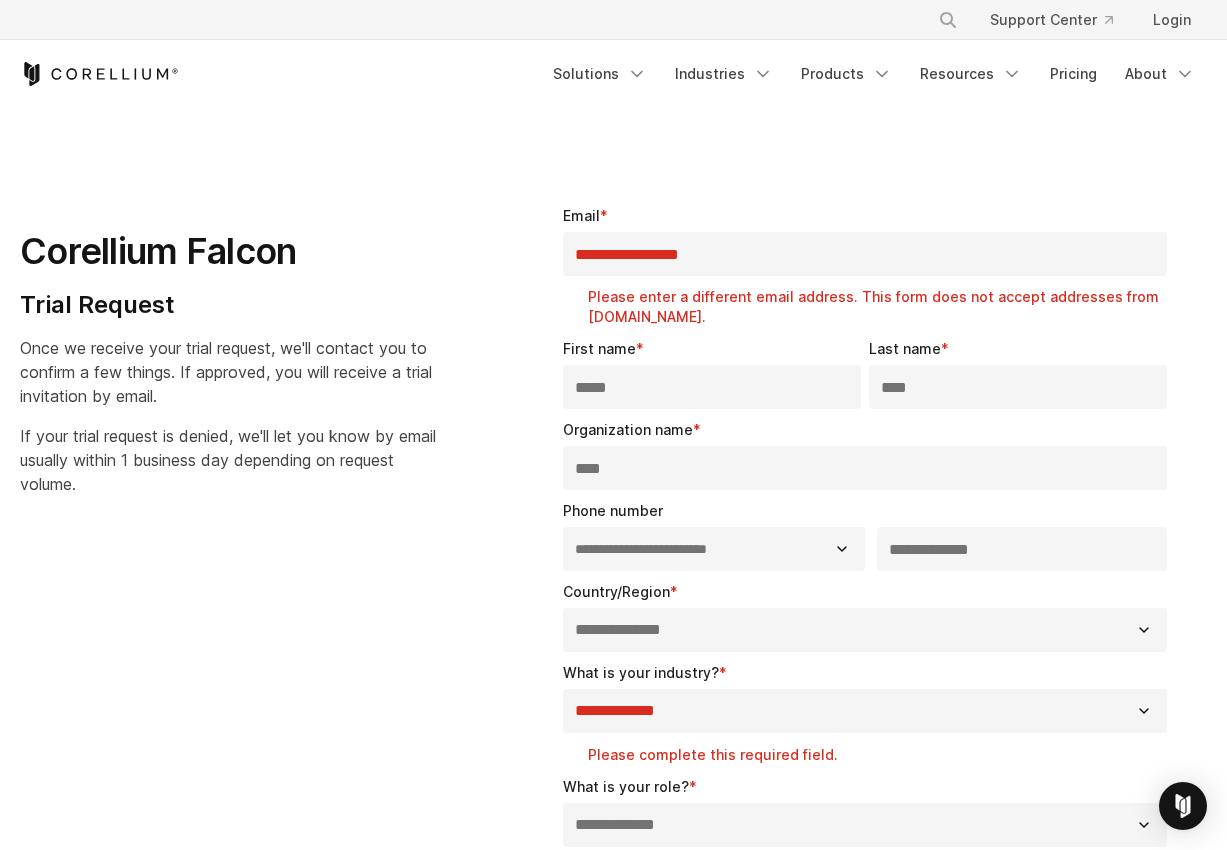 select on "**********" 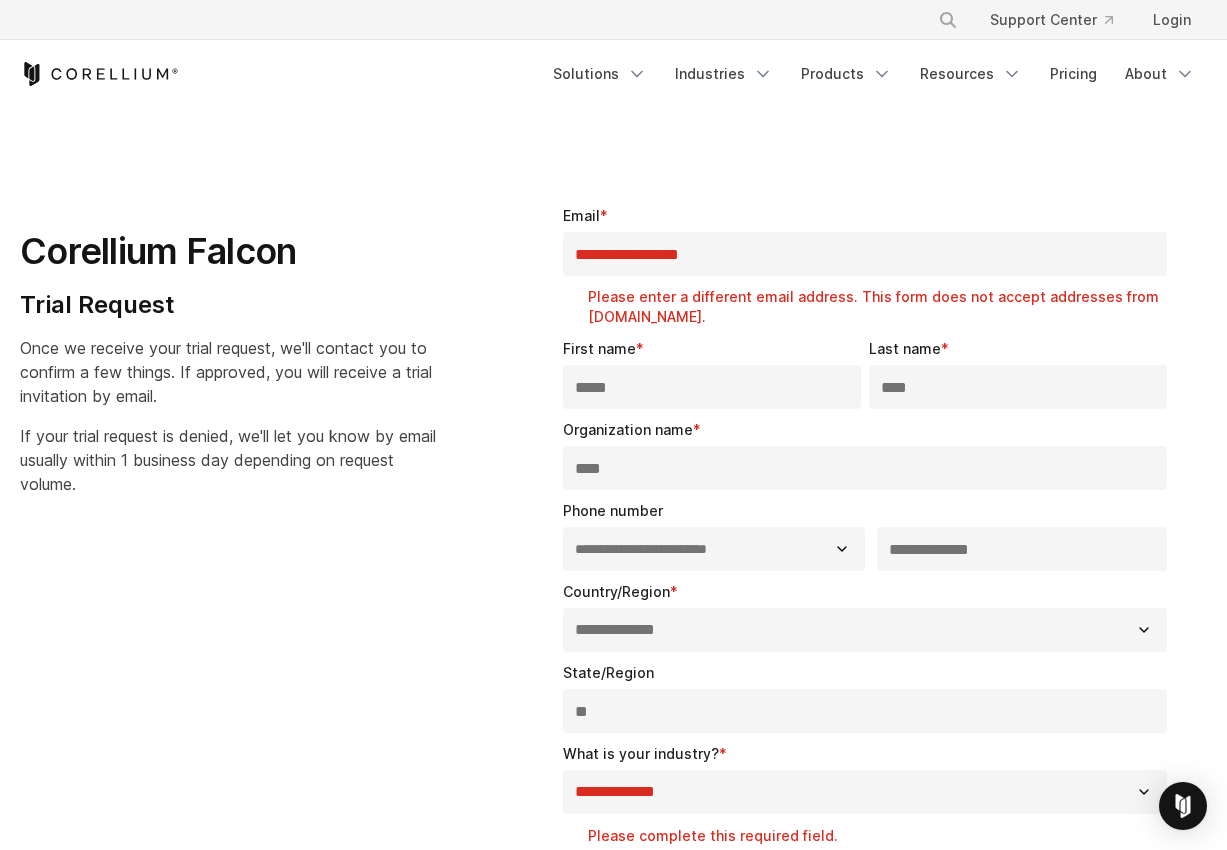 type on "**" 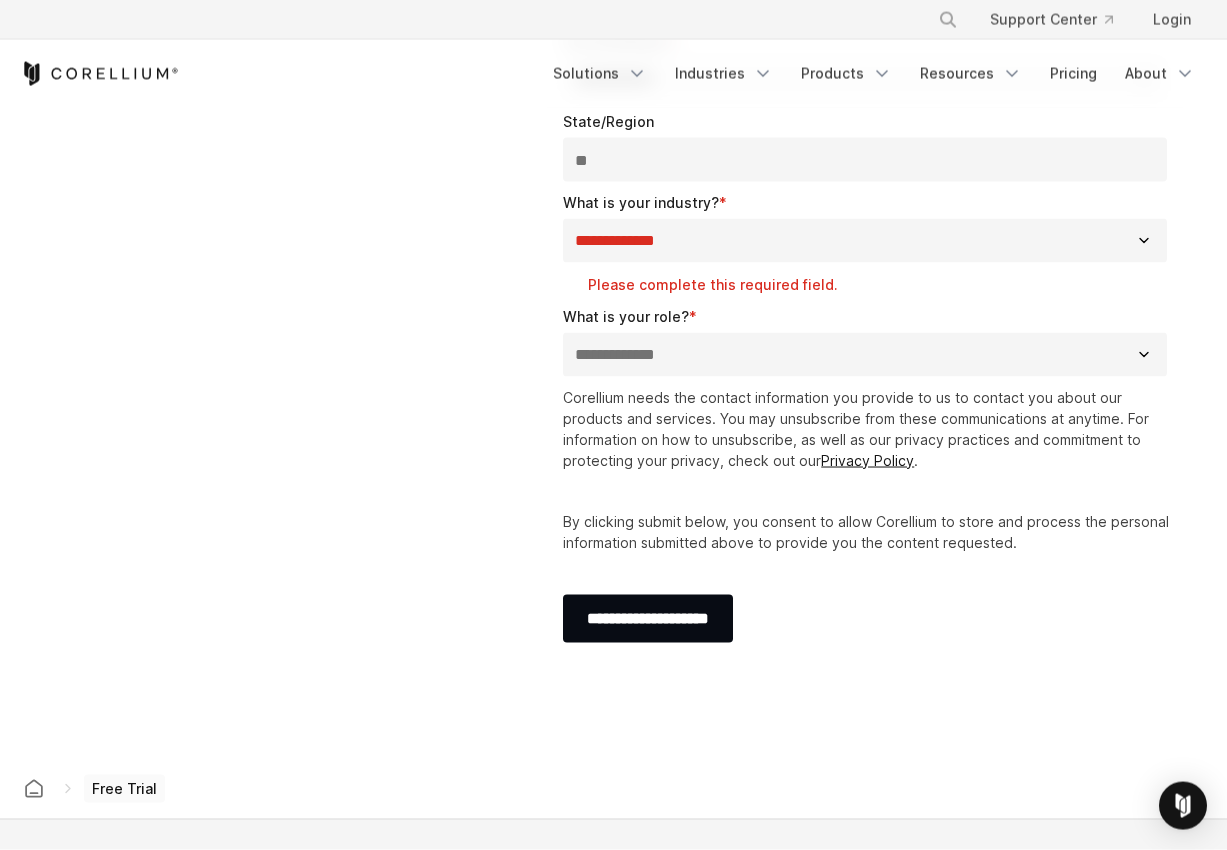 scroll, scrollTop: 552, scrollLeft: 0, axis: vertical 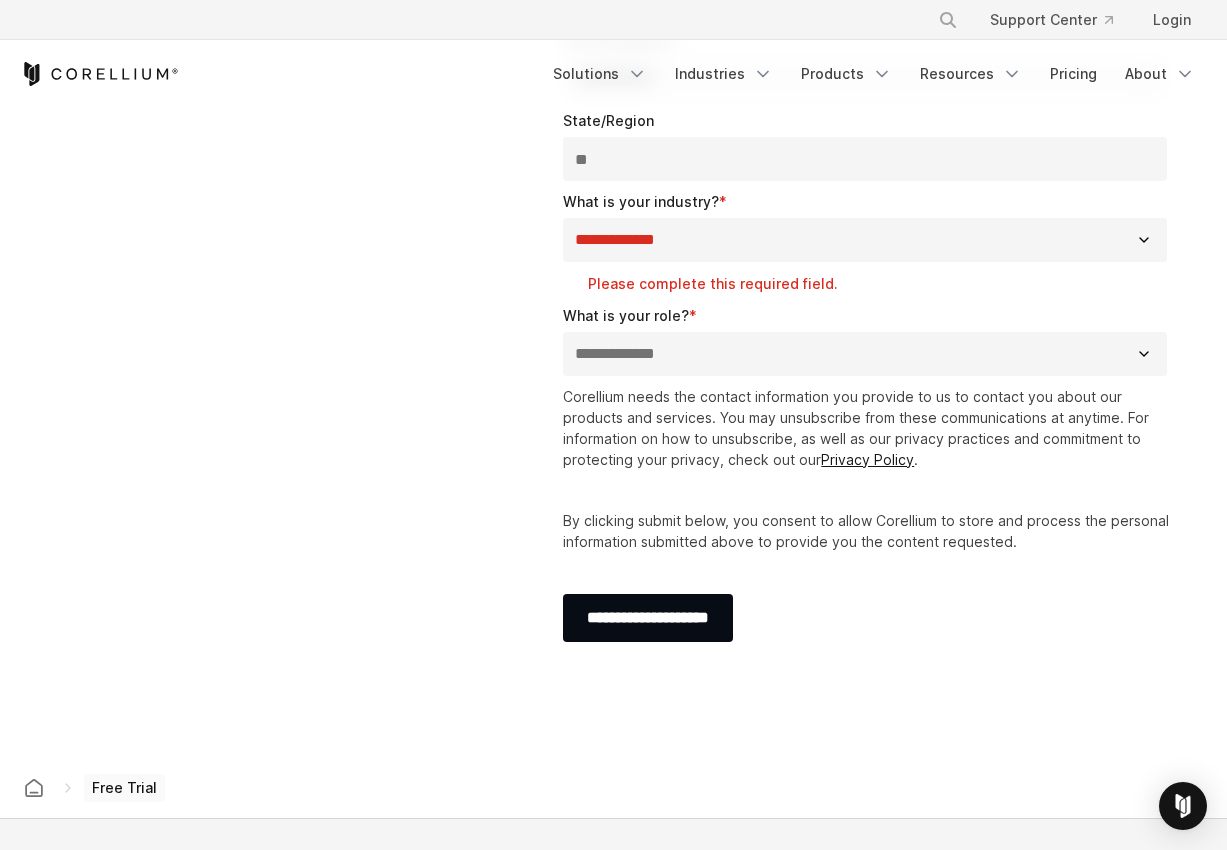 click on "**********" at bounding box center (865, 240) 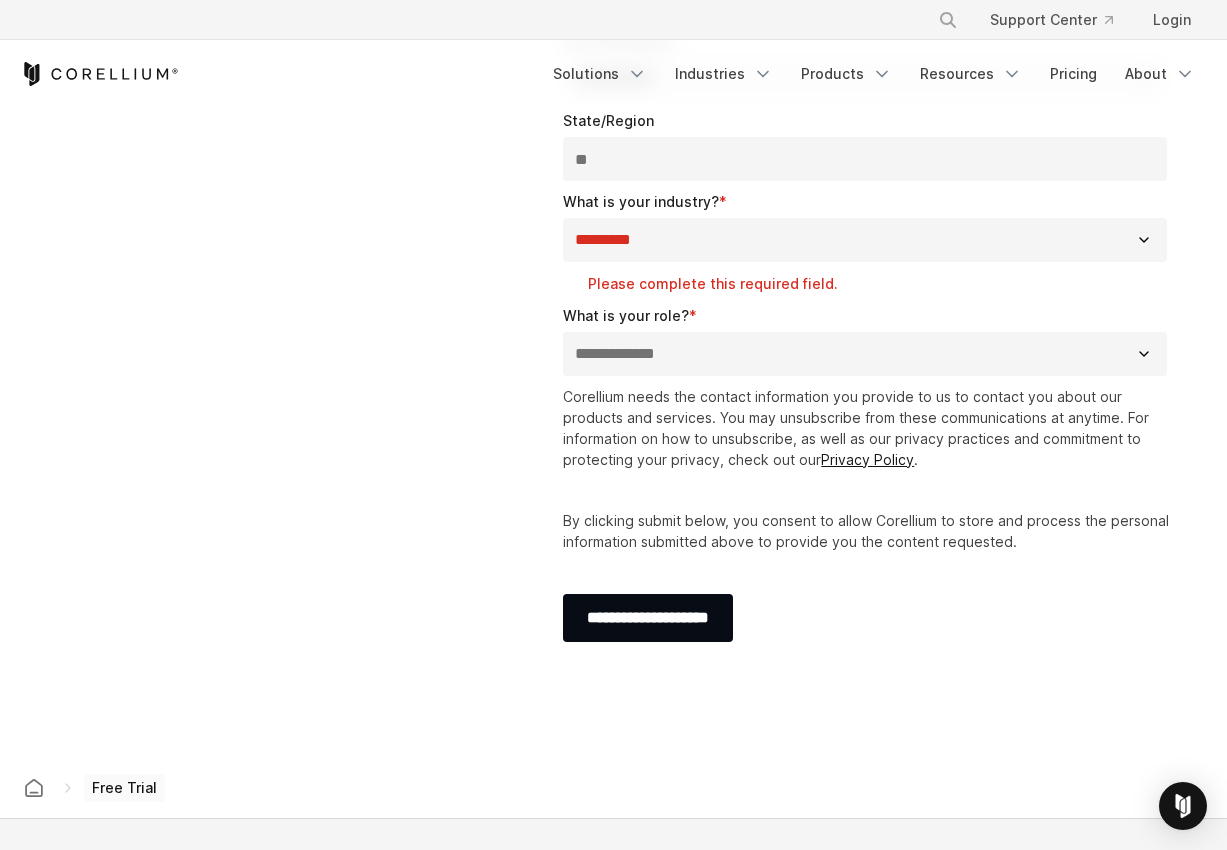 click on "*********" at bounding box center (0, 0) 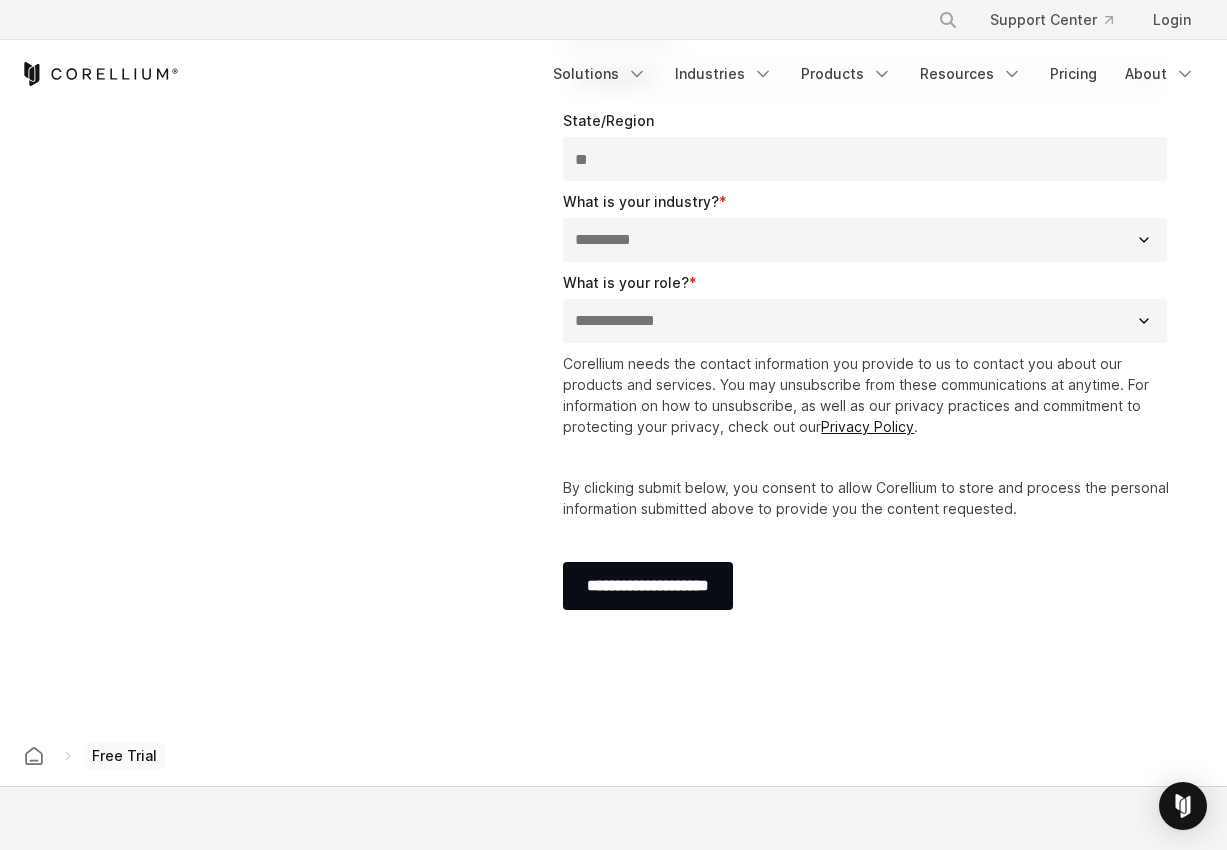 click on "**********" at bounding box center [869, 312] 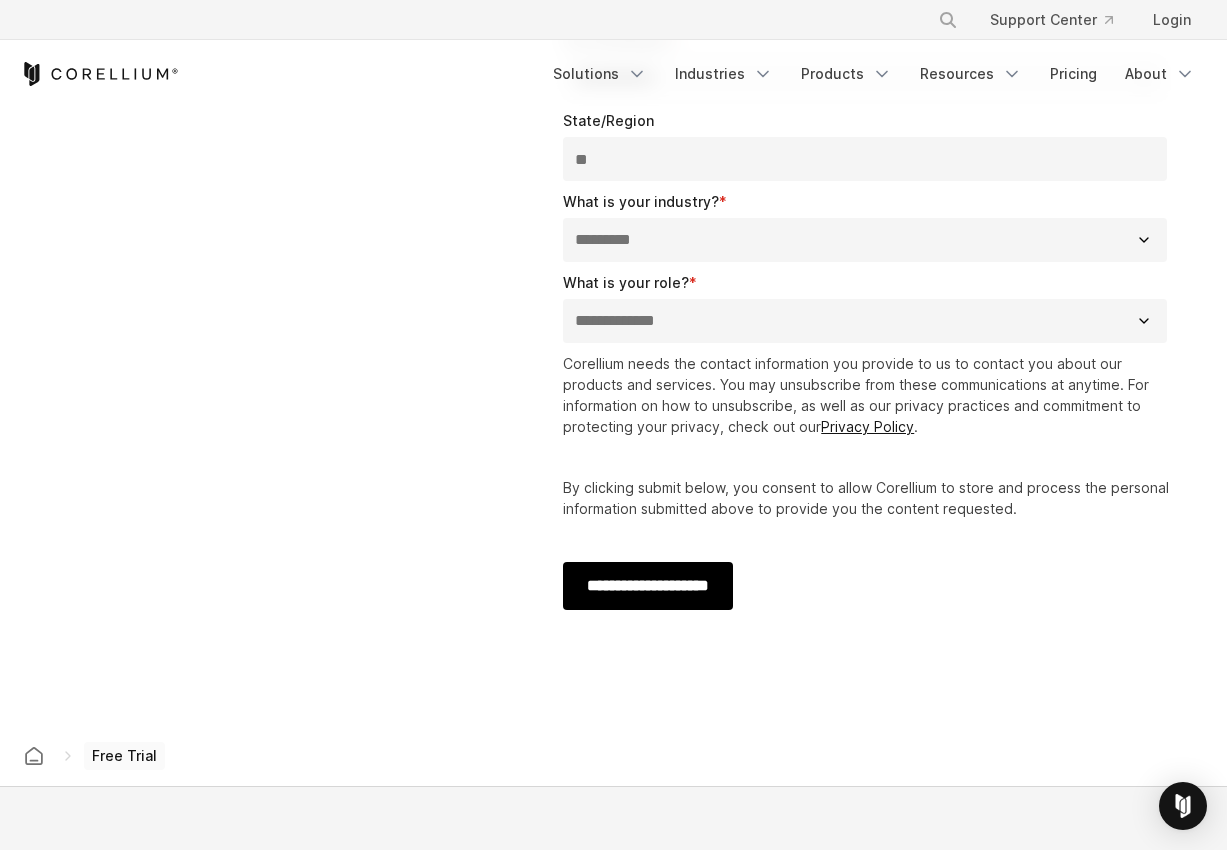 click on "**********" at bounding box center (648, 586) 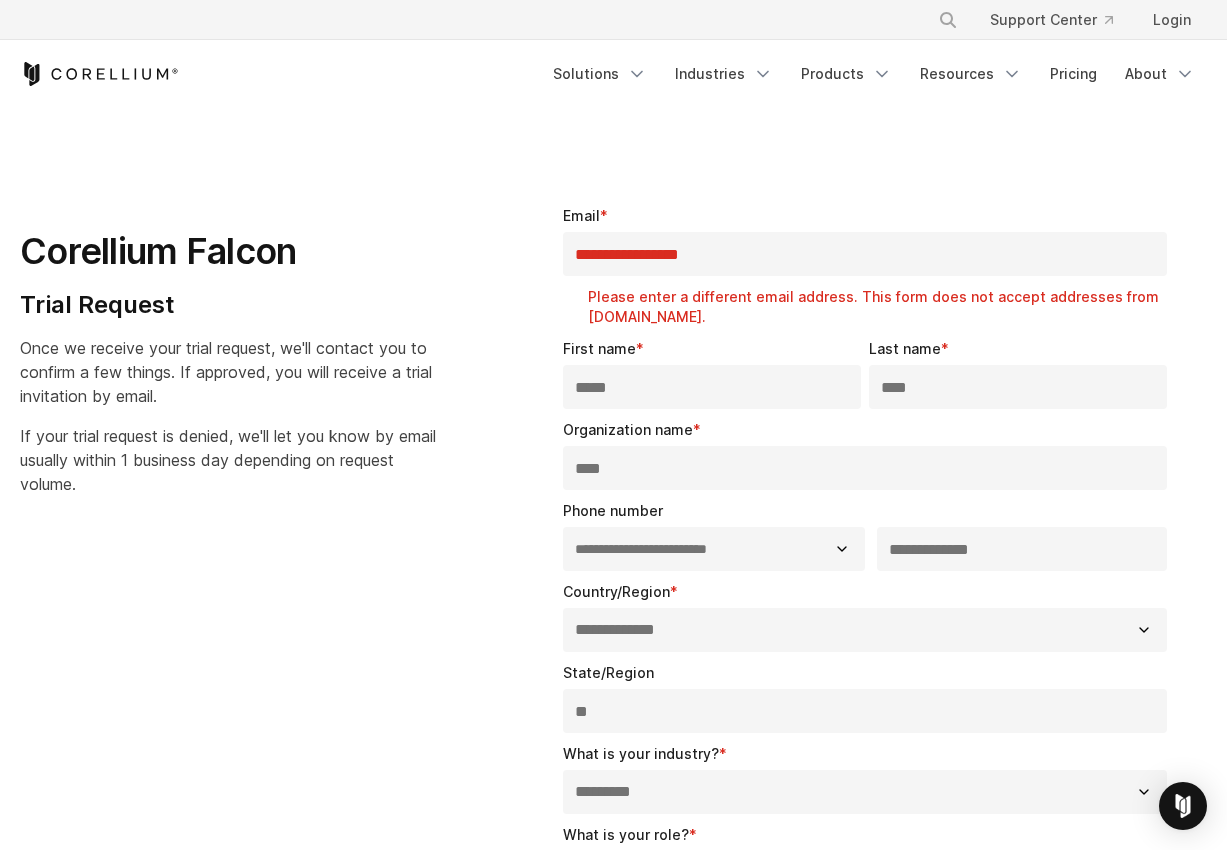 click on "**********" at bounding box center [865, 254] 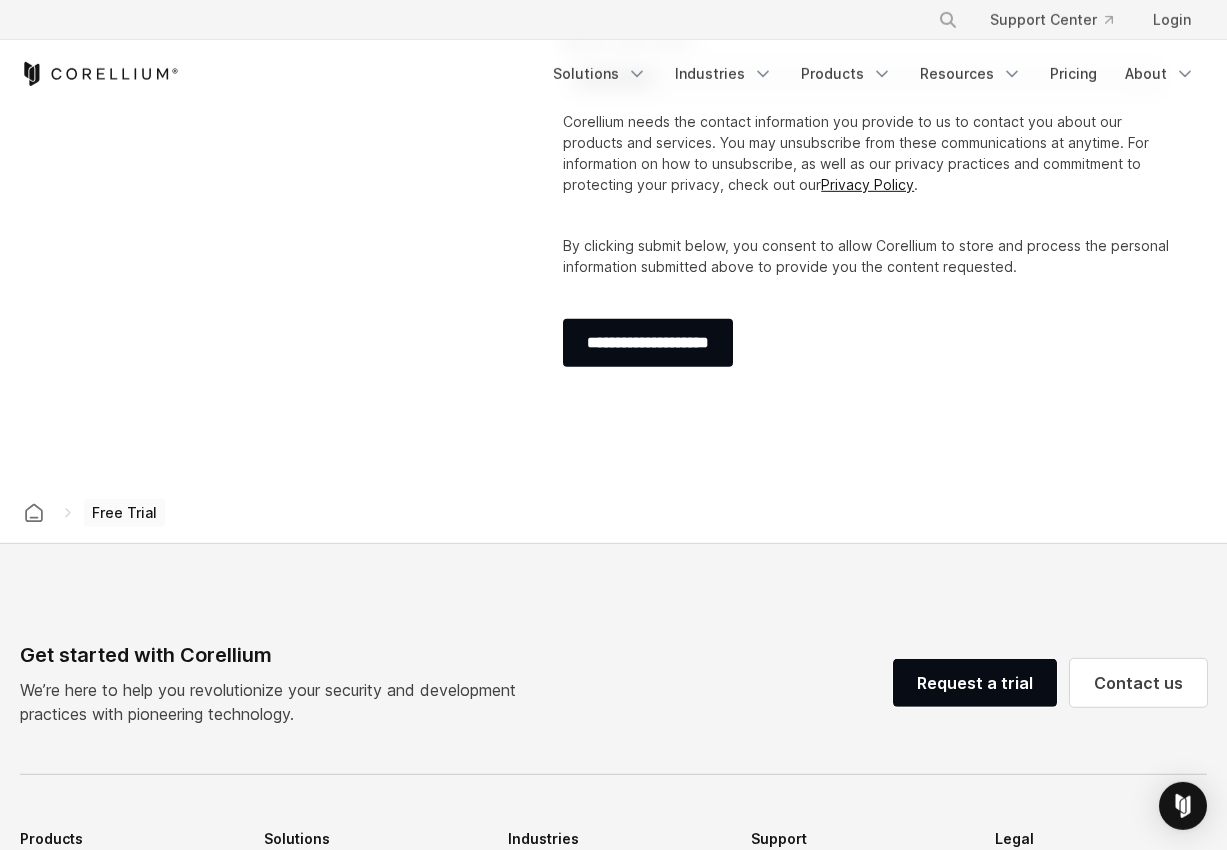 scroll, scrollTop: 552, scrollLeft: 0, axis: vertical 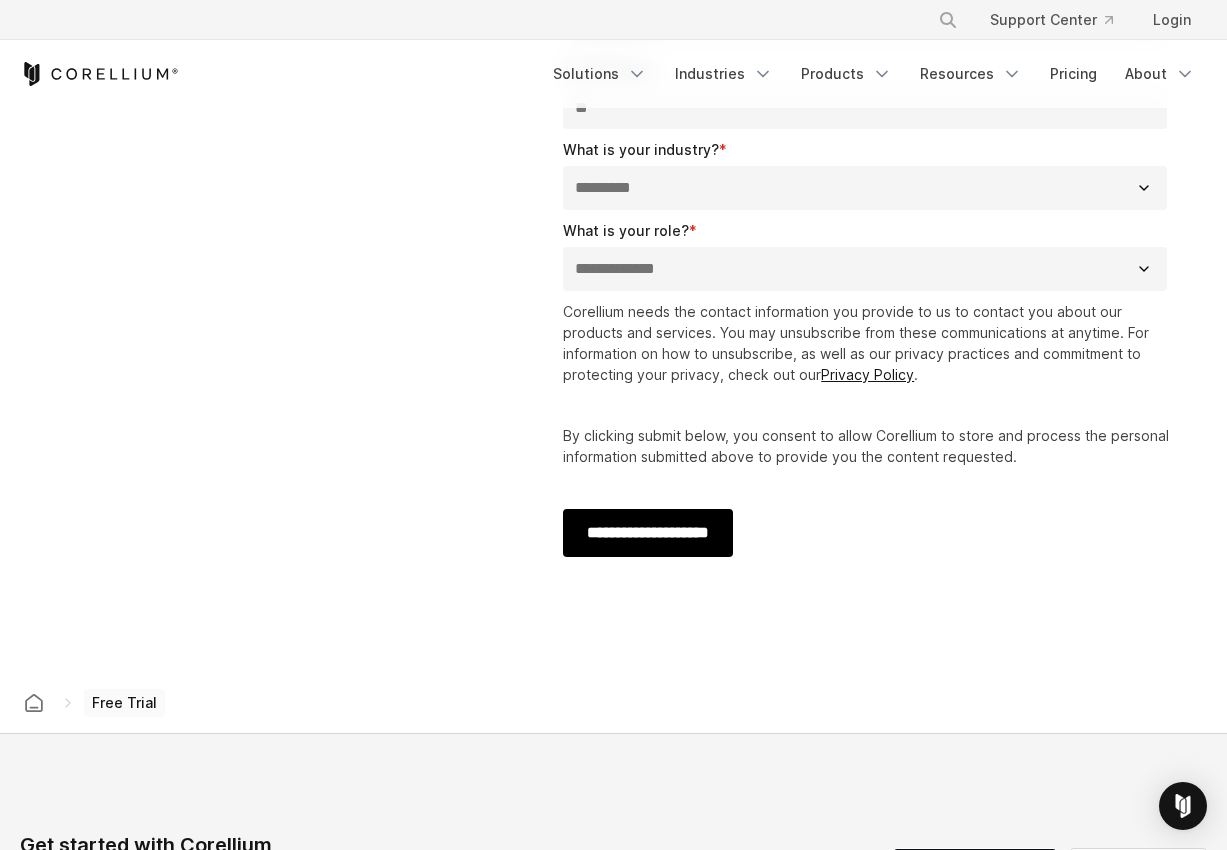 type on "**********" 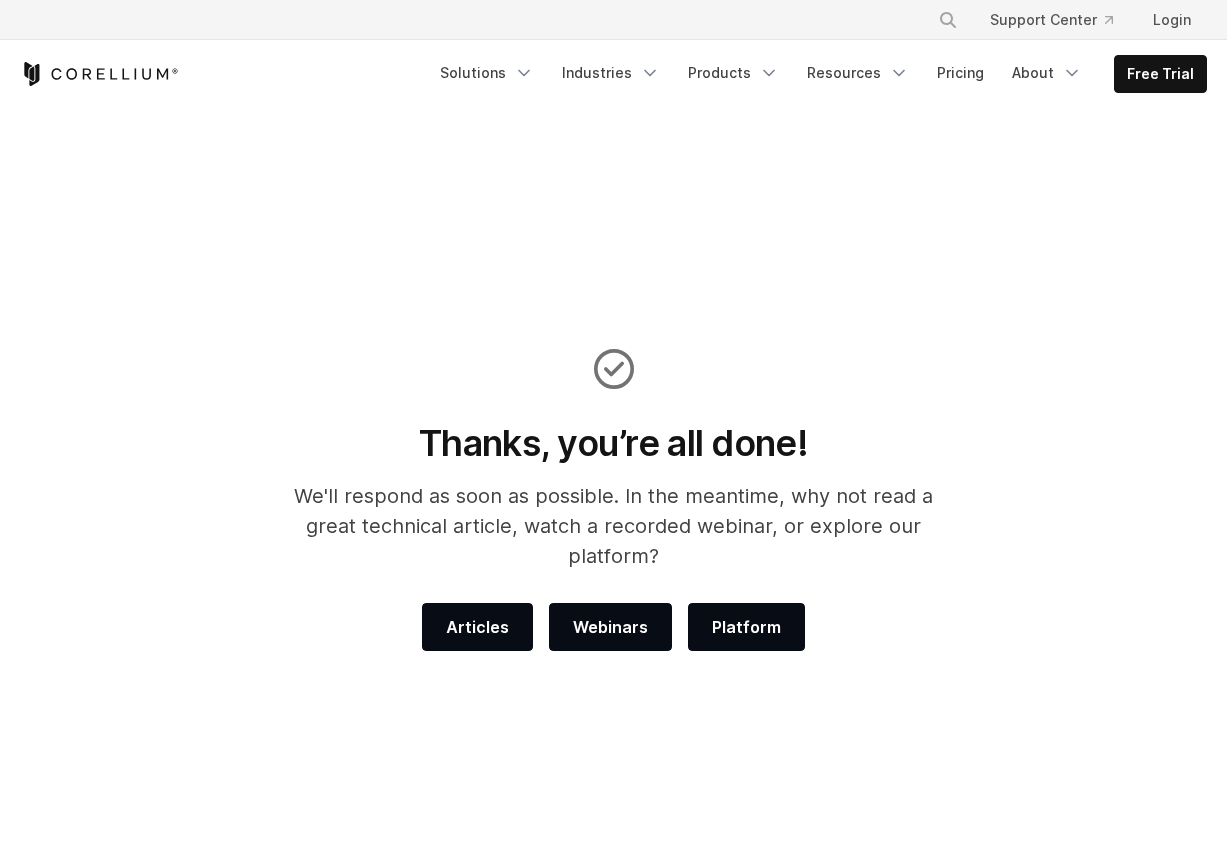 scroll, scrollTop: 0, scrollLeft: 0, axis: both 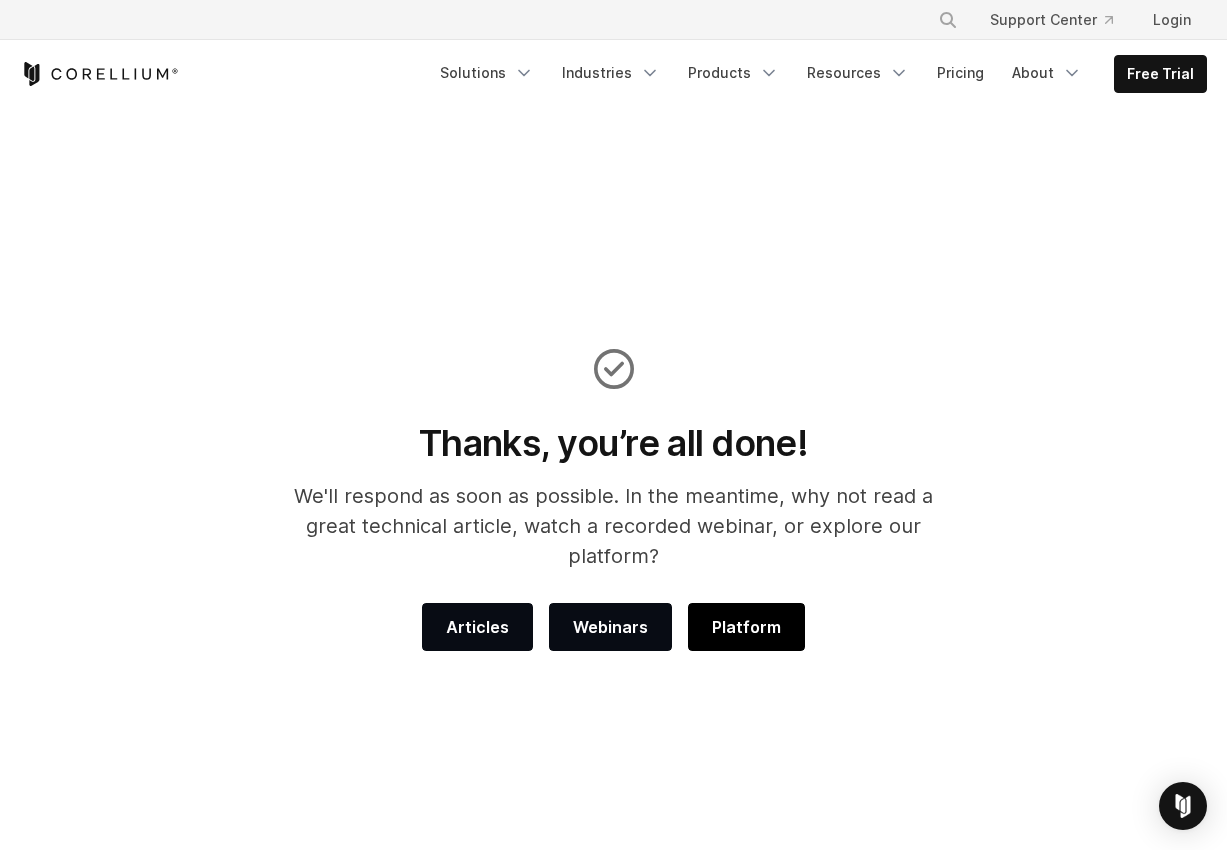 click on "Platform" at bounding box center (746, 627) 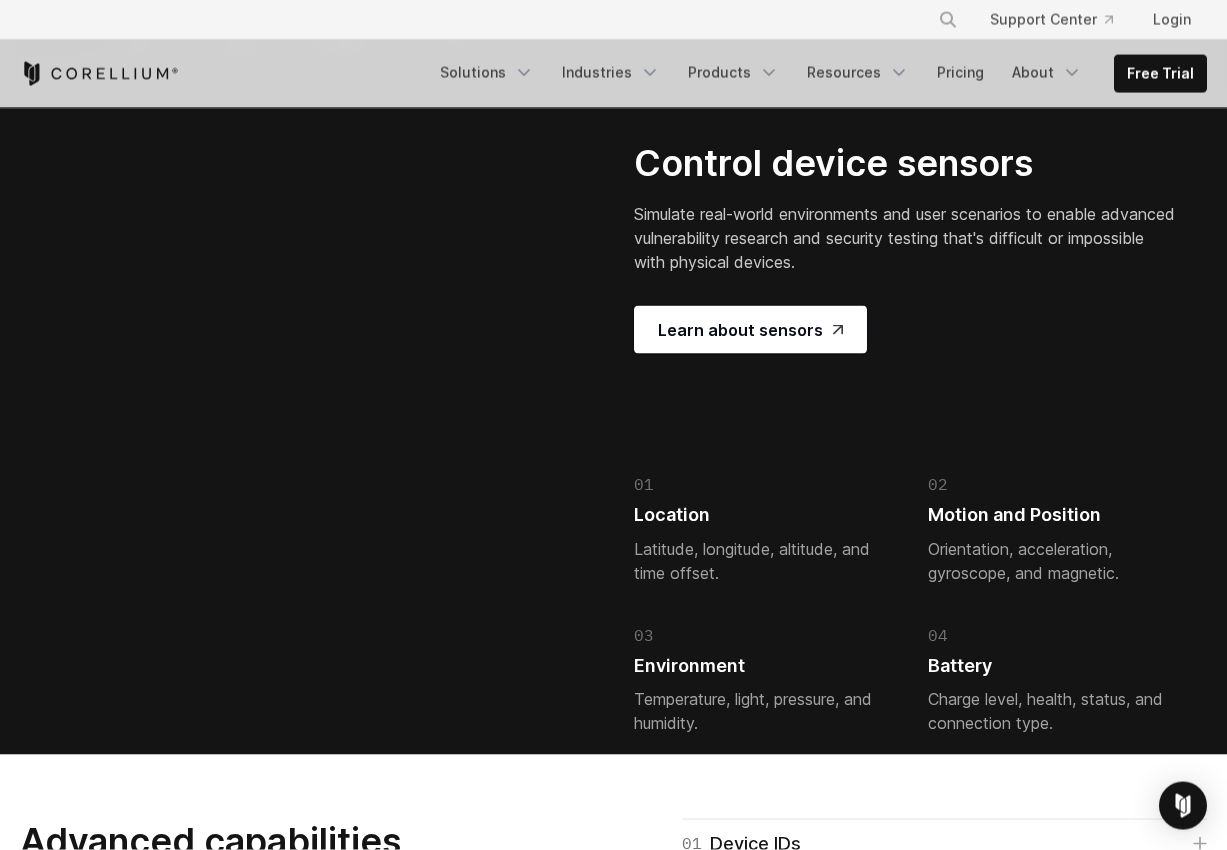 scroll, scrollTop: 4278, scrollLeft: 0, axis: vertical 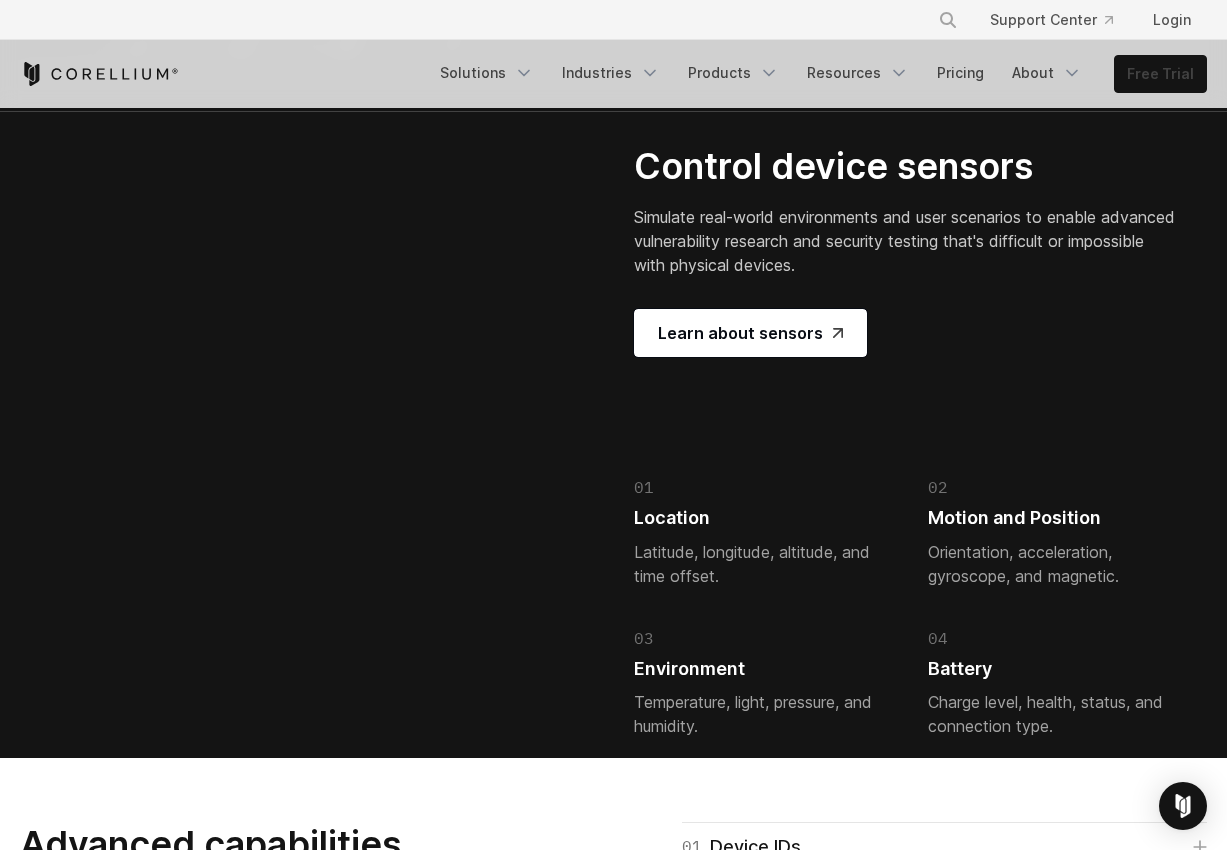 click on "Free Trial" at bounding box center (1160, 74) 